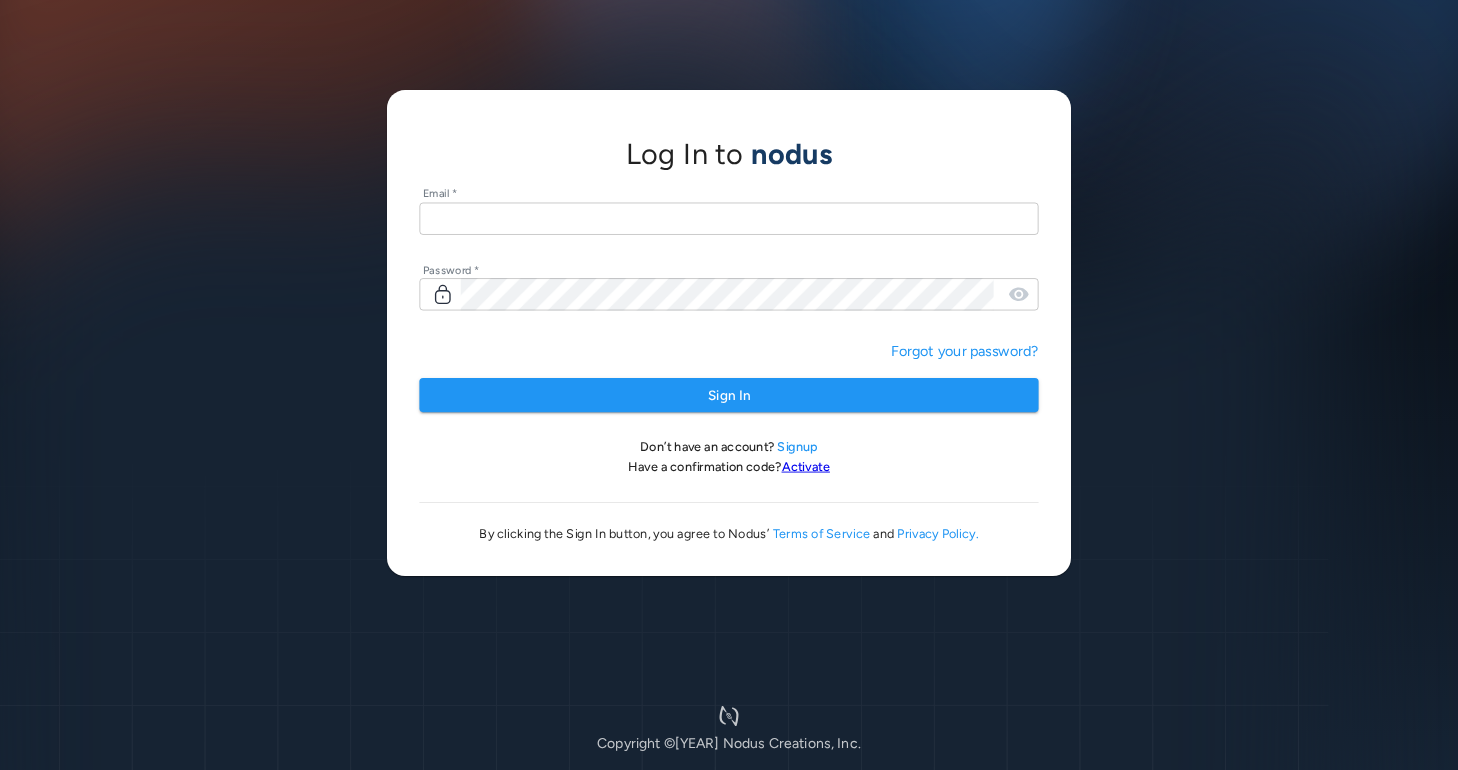 scroll, scrollTop: 0, scrollLeft: 0, axis: both 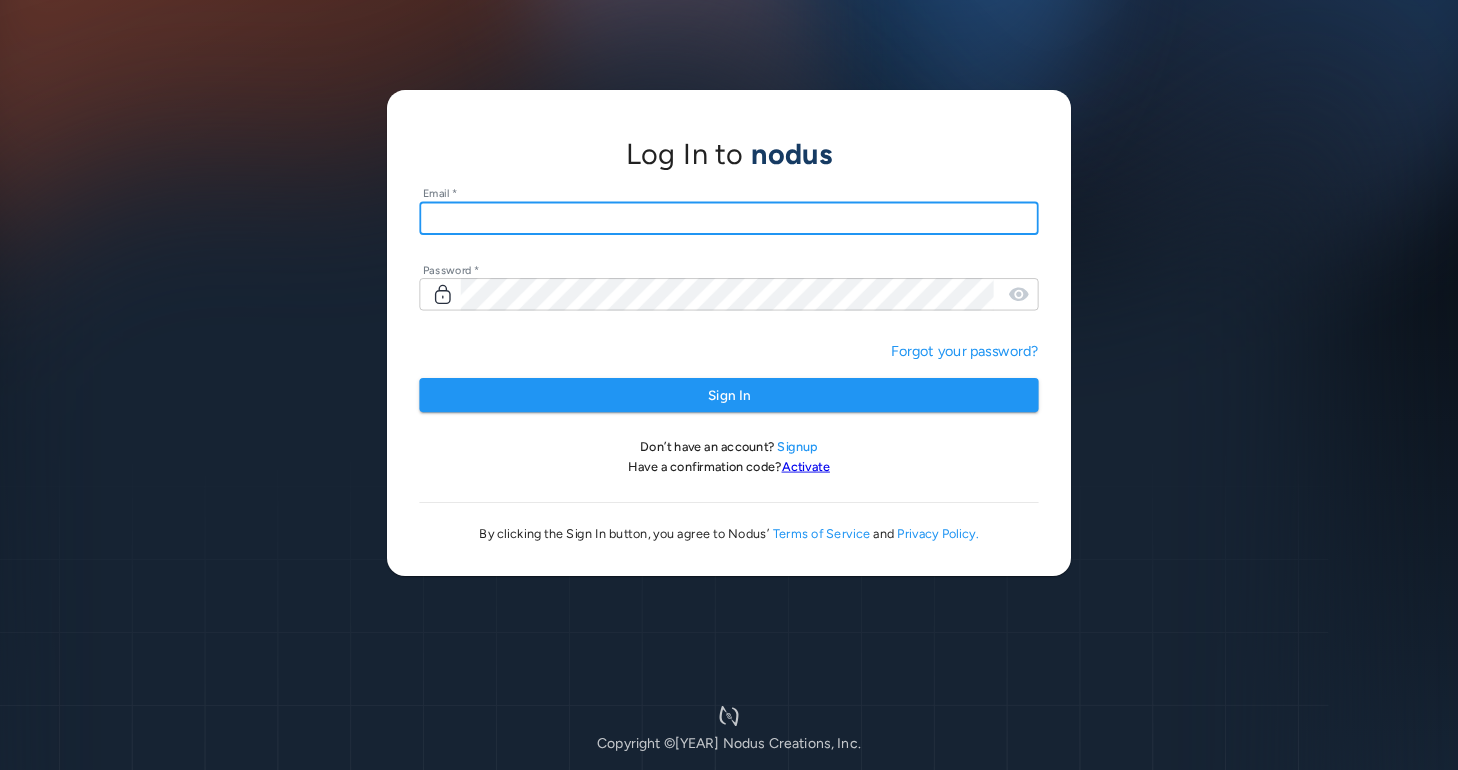 type on "**********" 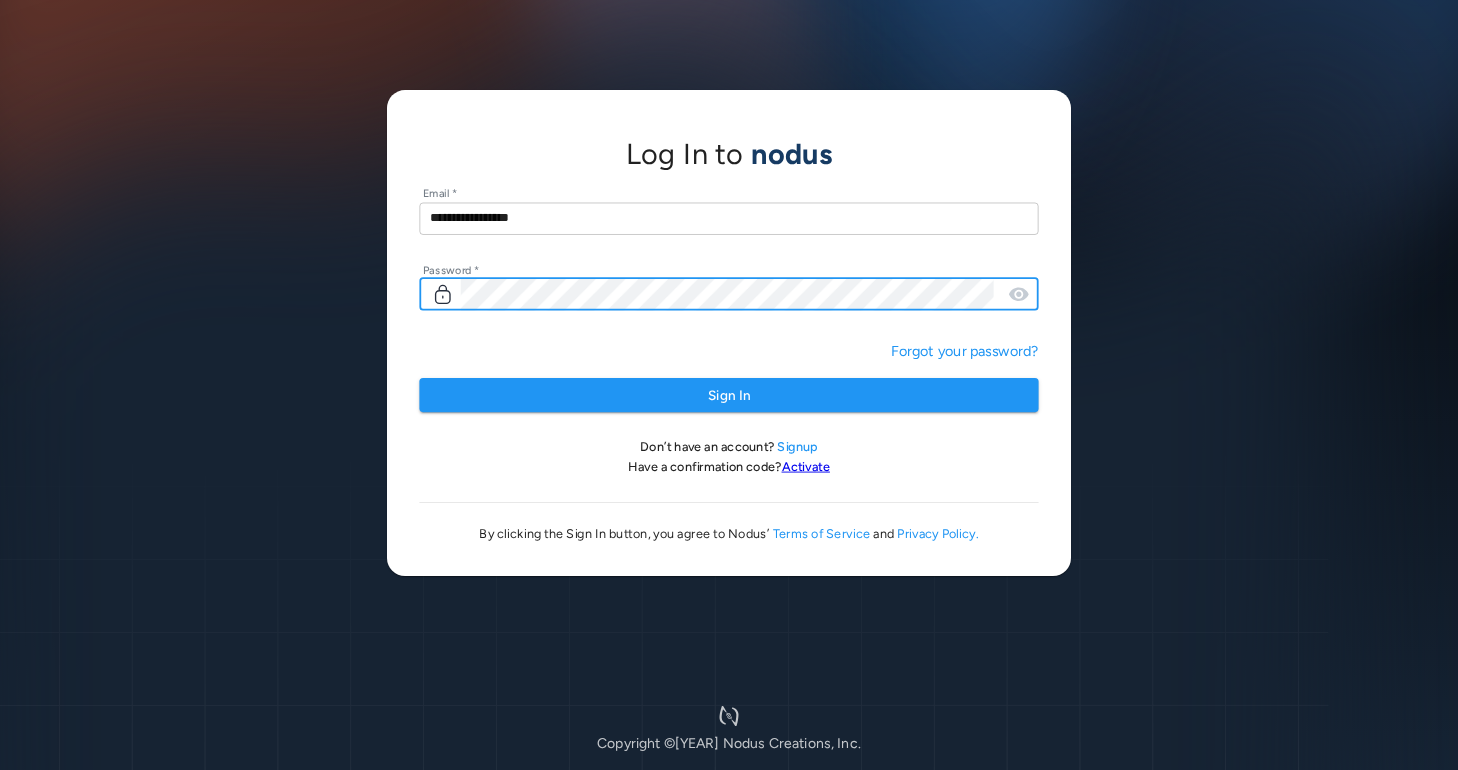 click on "Sign In" at bounding box center (728, 395) 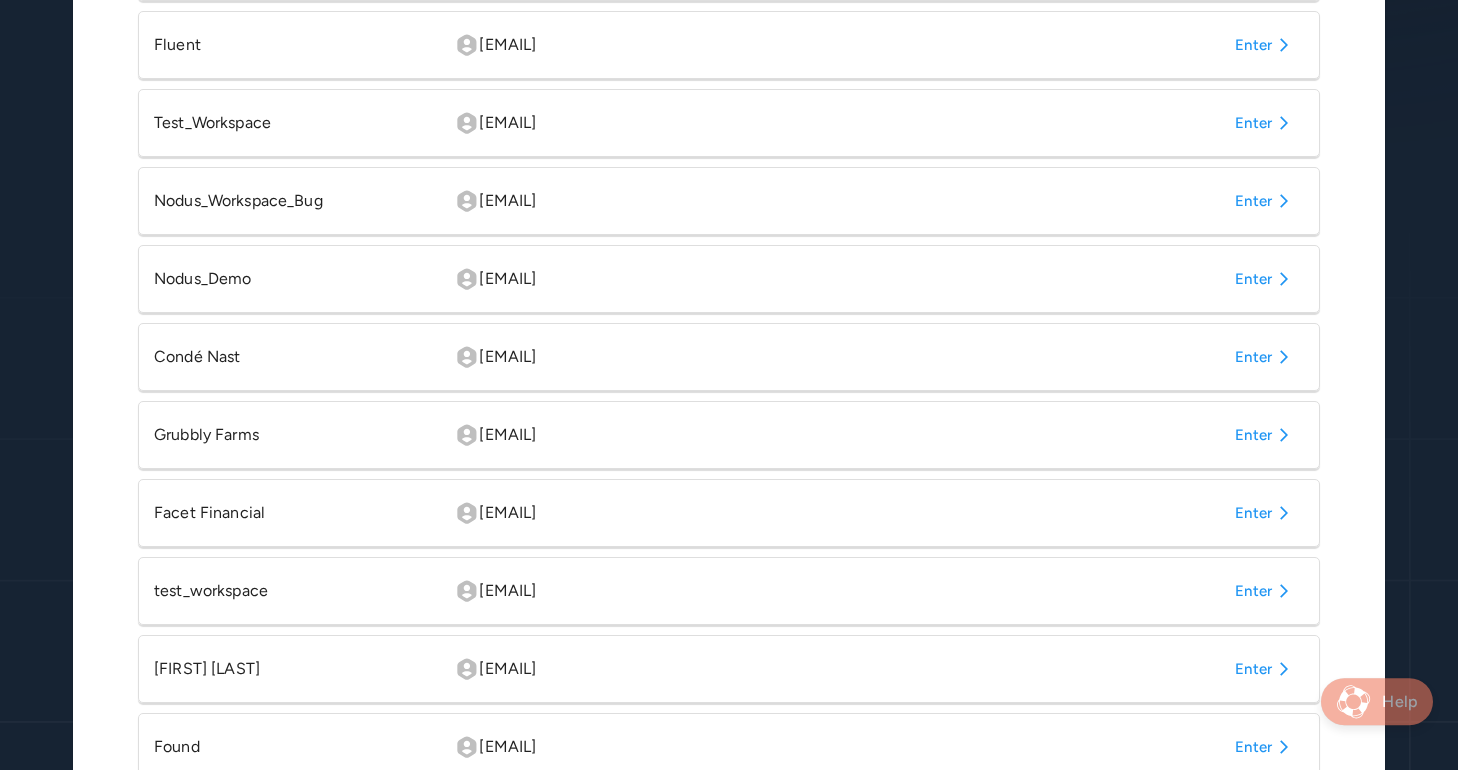 scroll, scrollTop: 726, scrollLeft: 0, axis: vertical 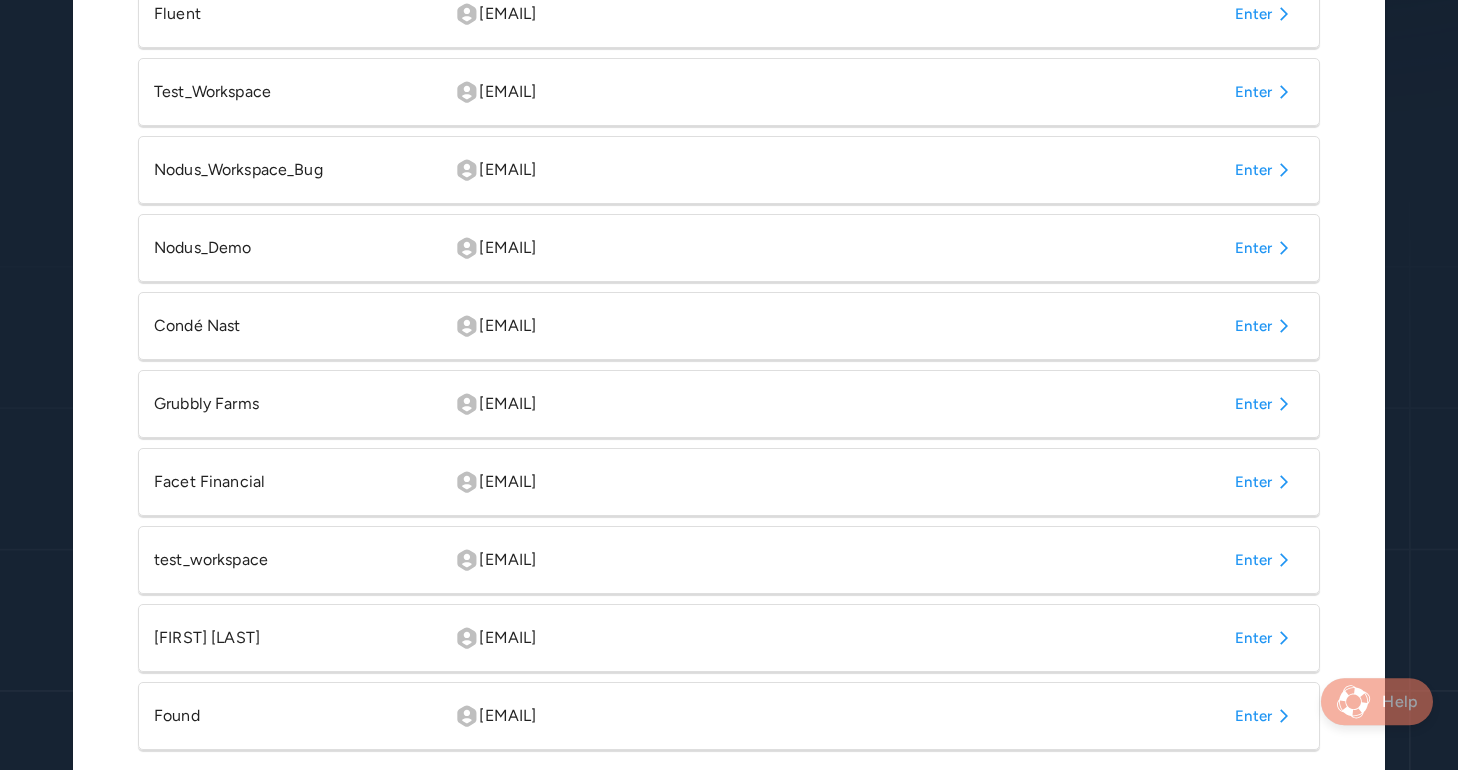 click 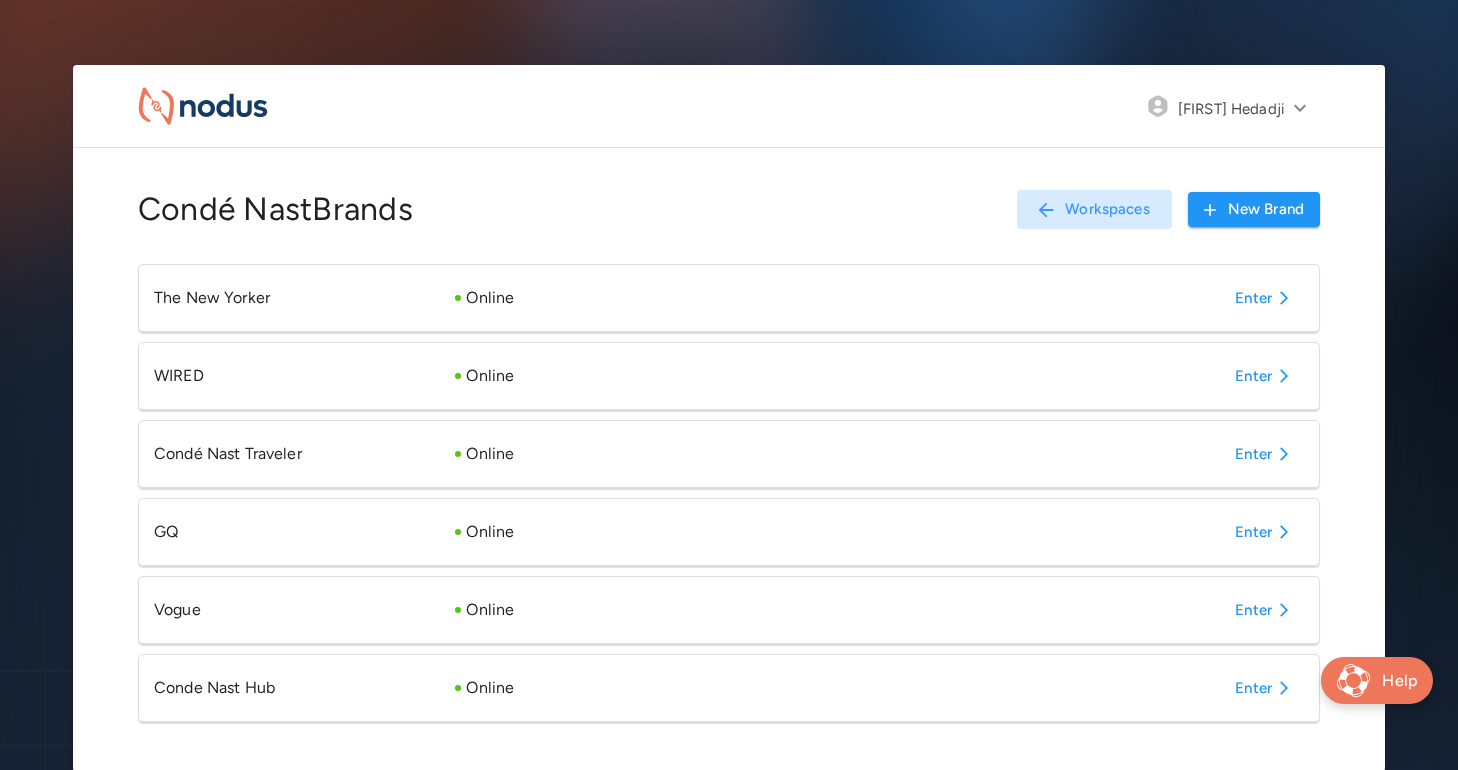 scroll, scrollTop: 67, scrollLeft: 0, axis: vertical 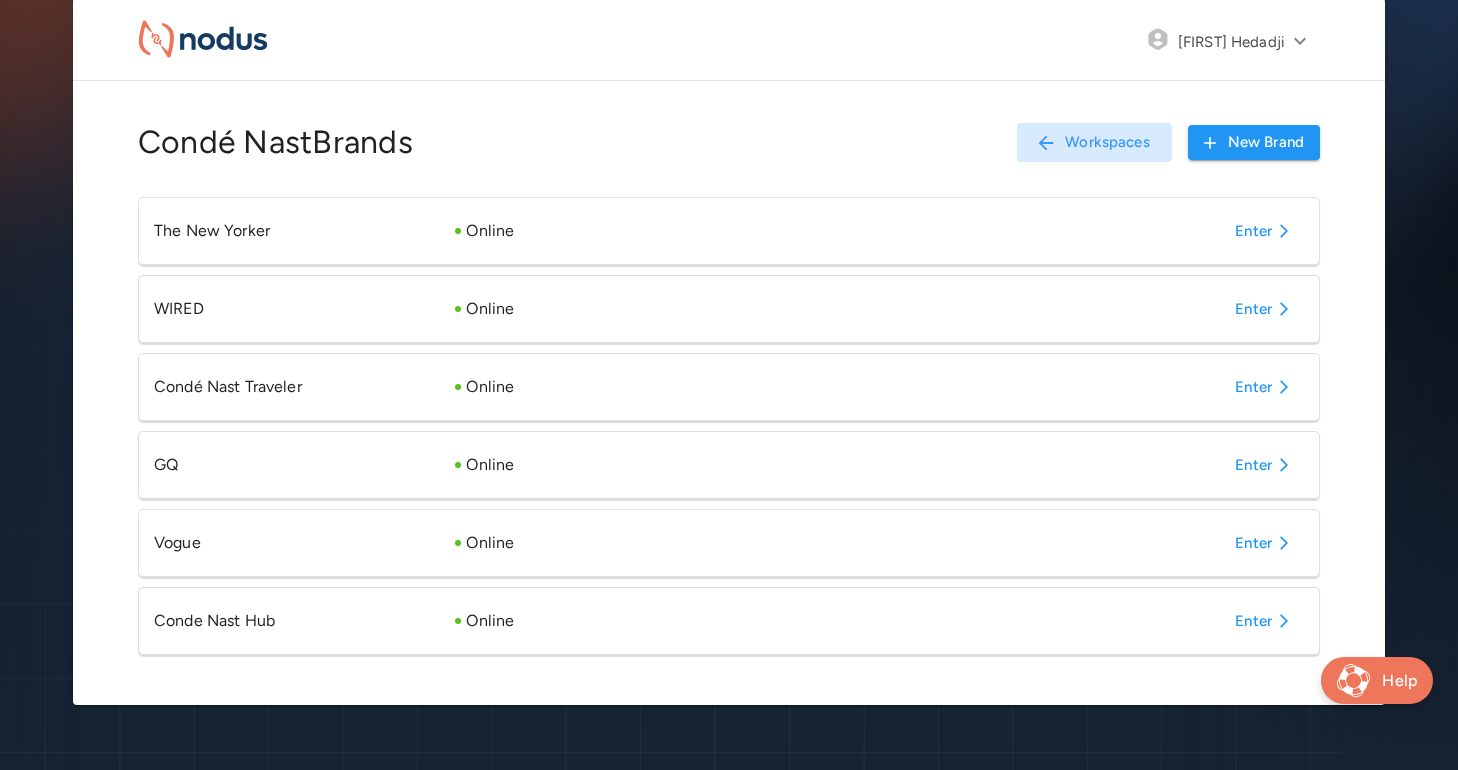 click on "Enter" at bounding box center [1265, 621] 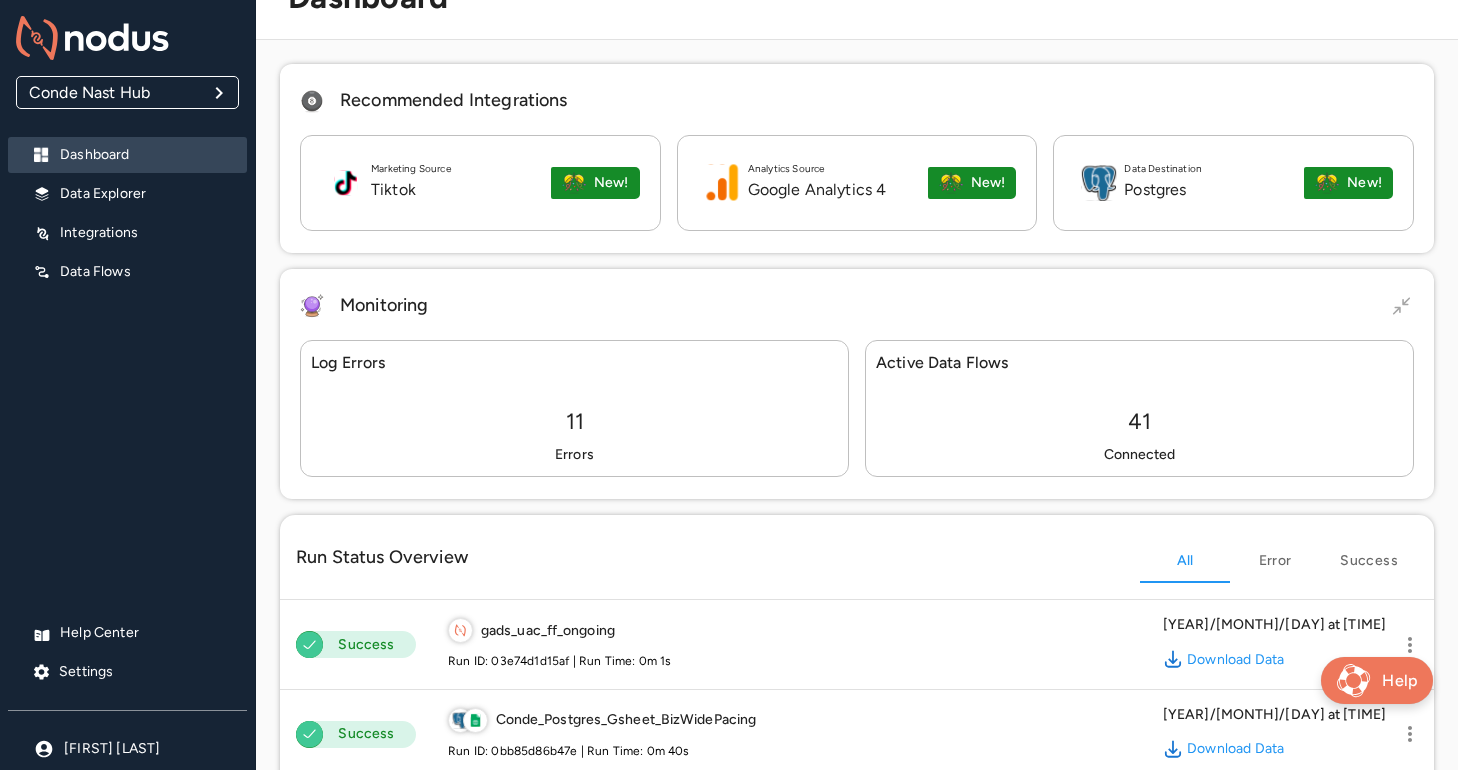 scroll, scrollTop: 67, scrollLeft: 0, axis: vertical 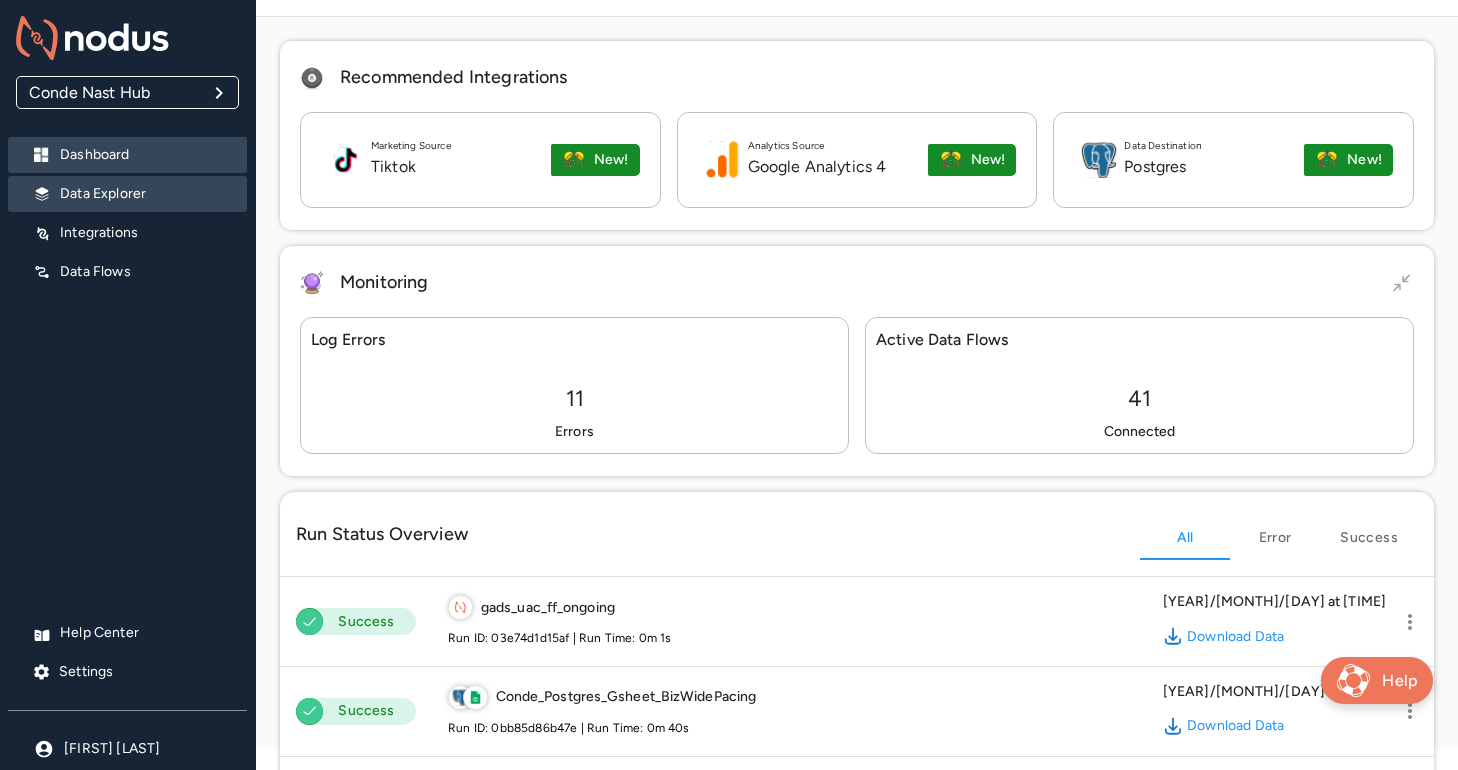 click on "Data Explorer" at bounding box center (145, 194) 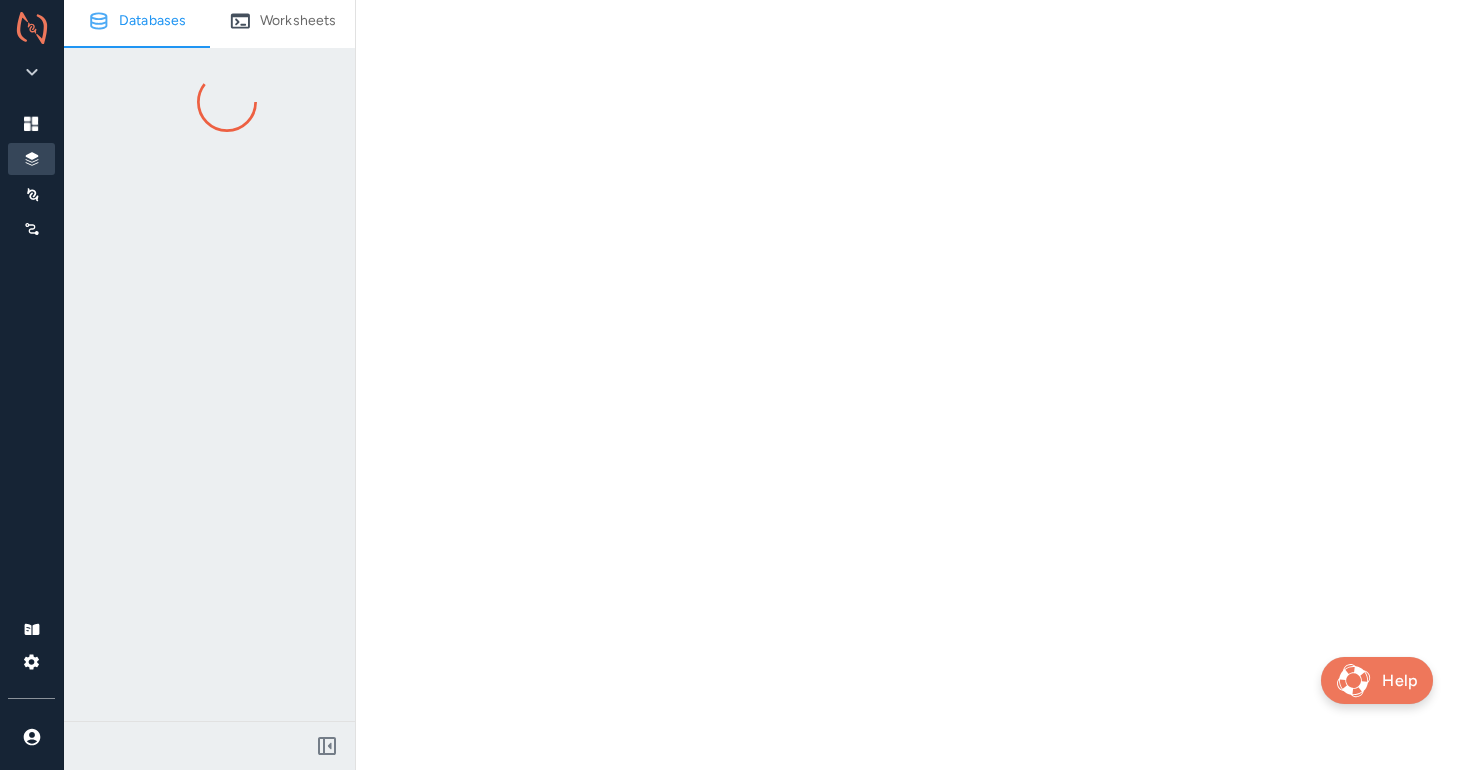 scroll, scrollTop: 0, scrollLeft: 0, axis: both 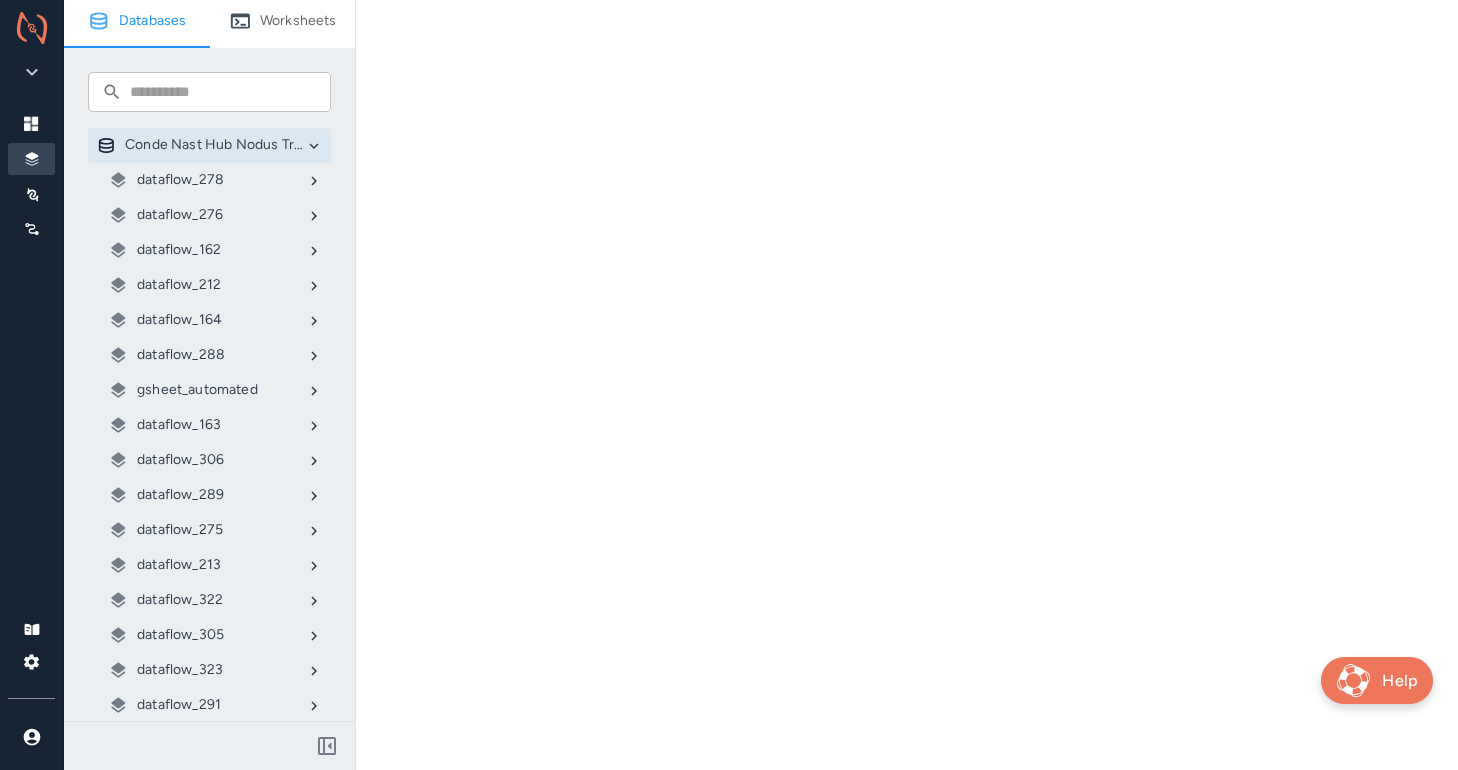 click on "Databases Worksheets" at bounding box center (209, 24) 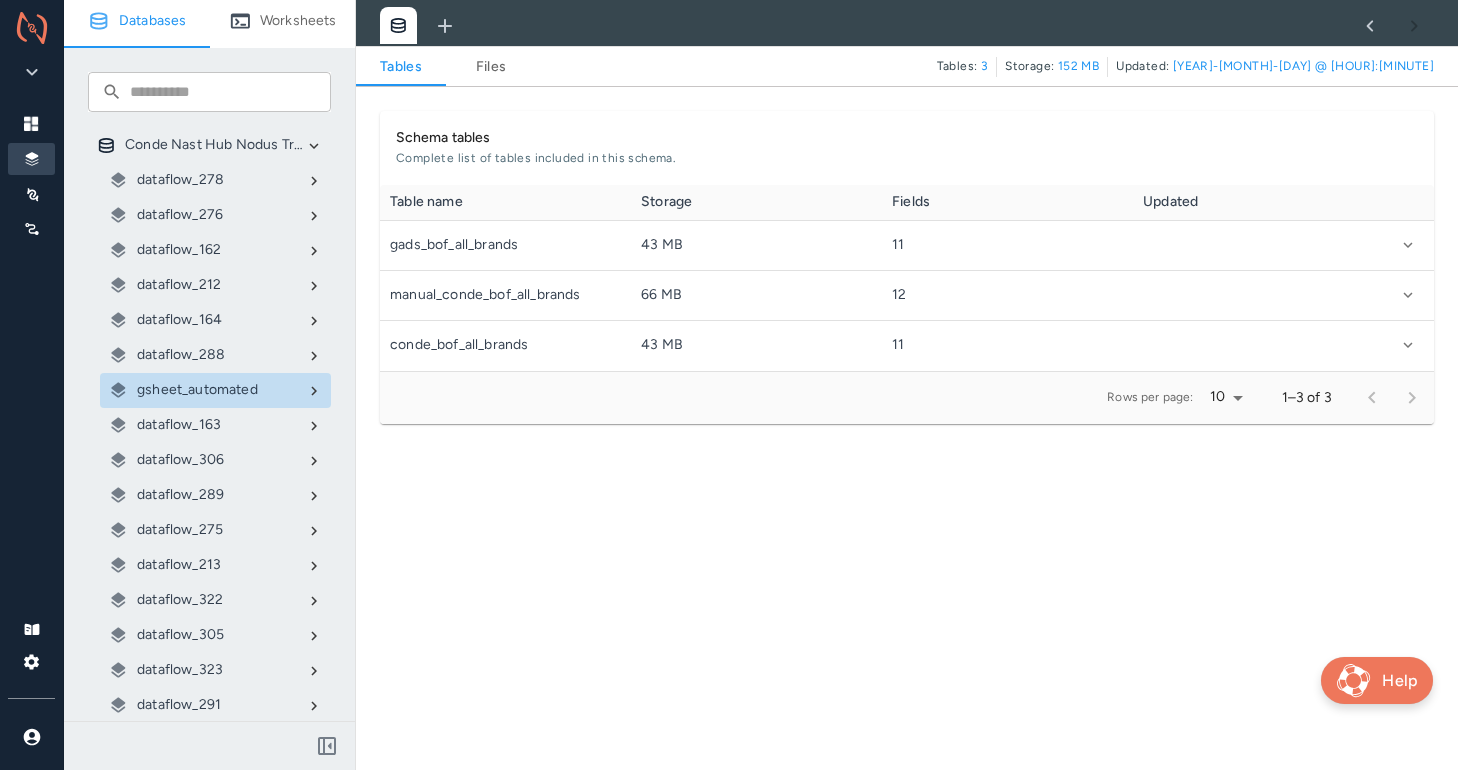 scroll, scrollTop: 1, scrollLeft: 1, axis: both 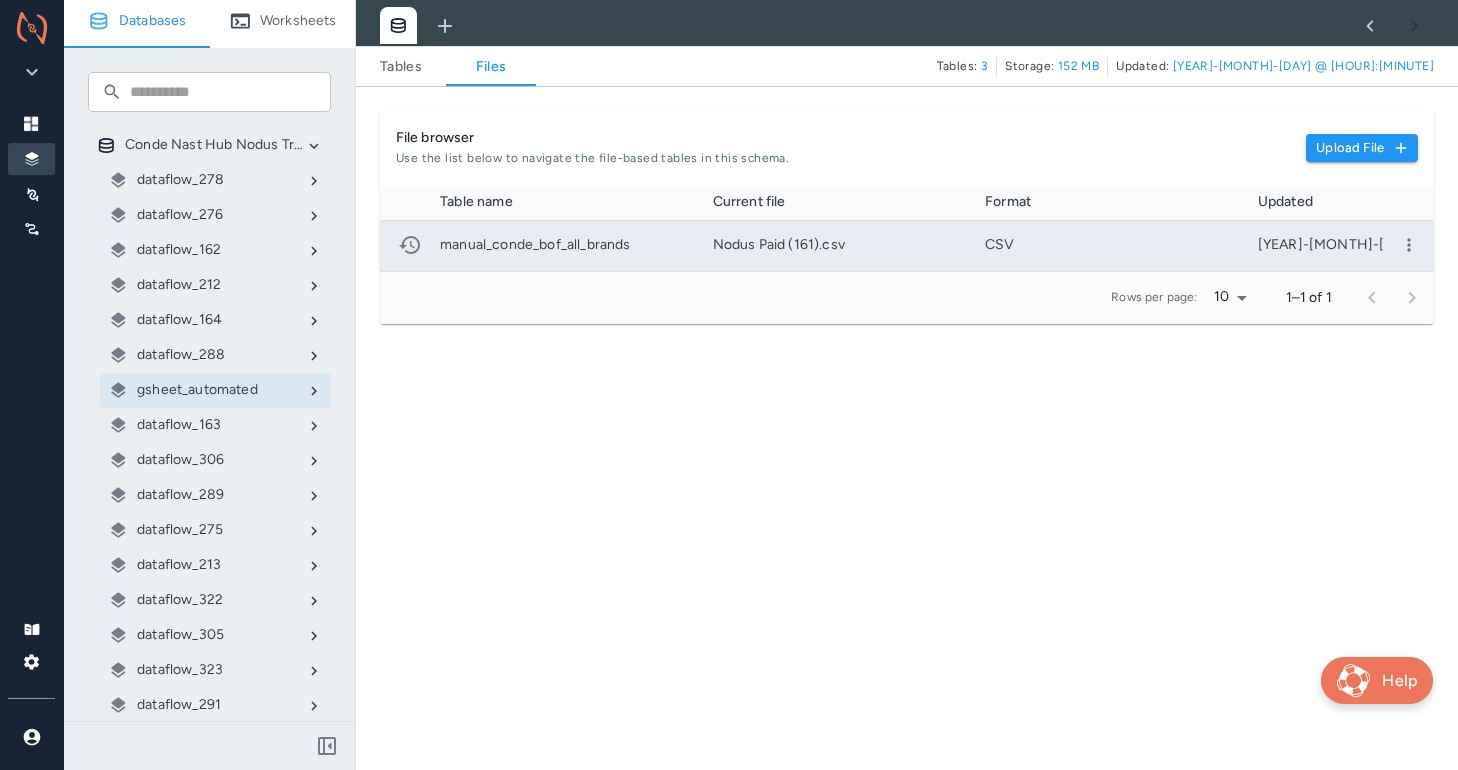click 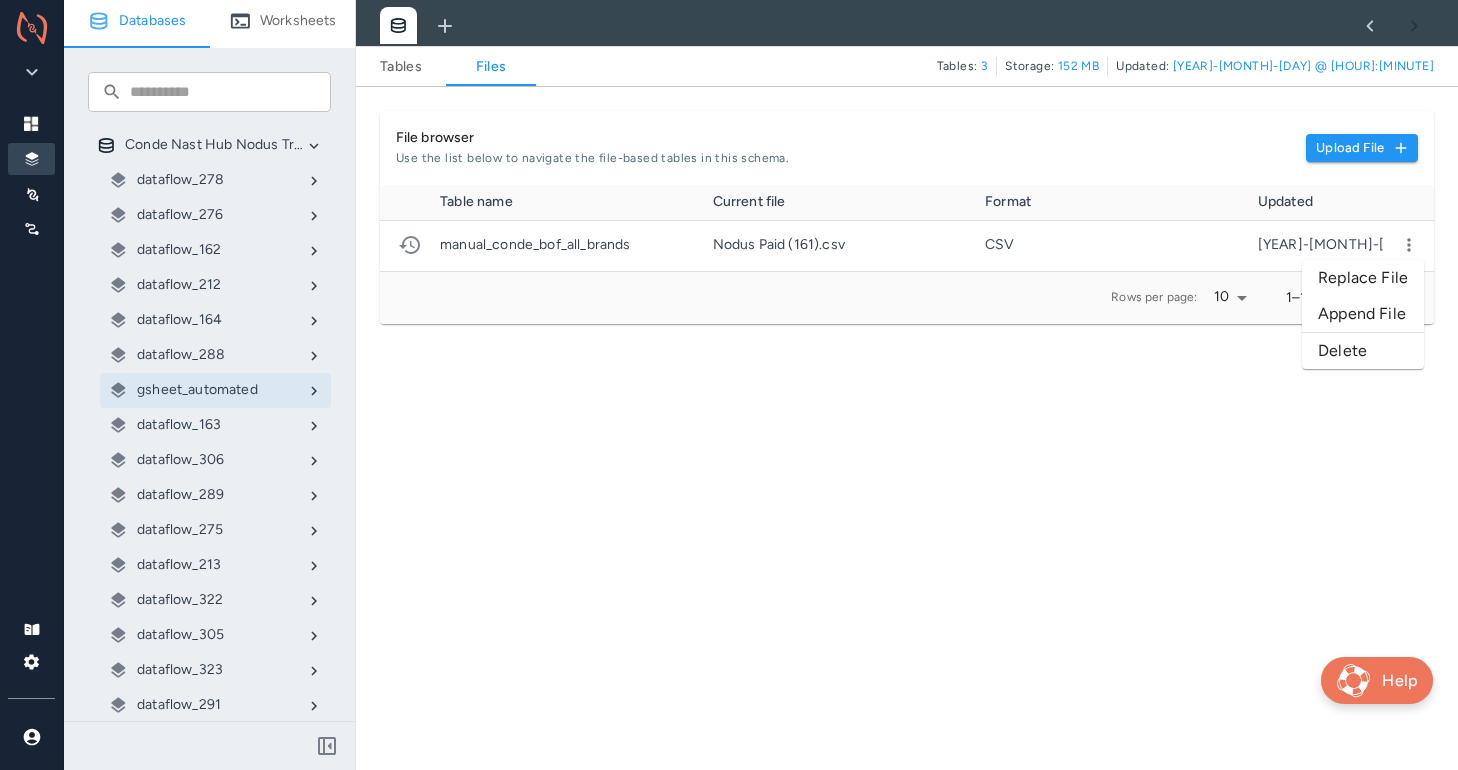 click on "Replace File" at bounding box center [1363, 278] 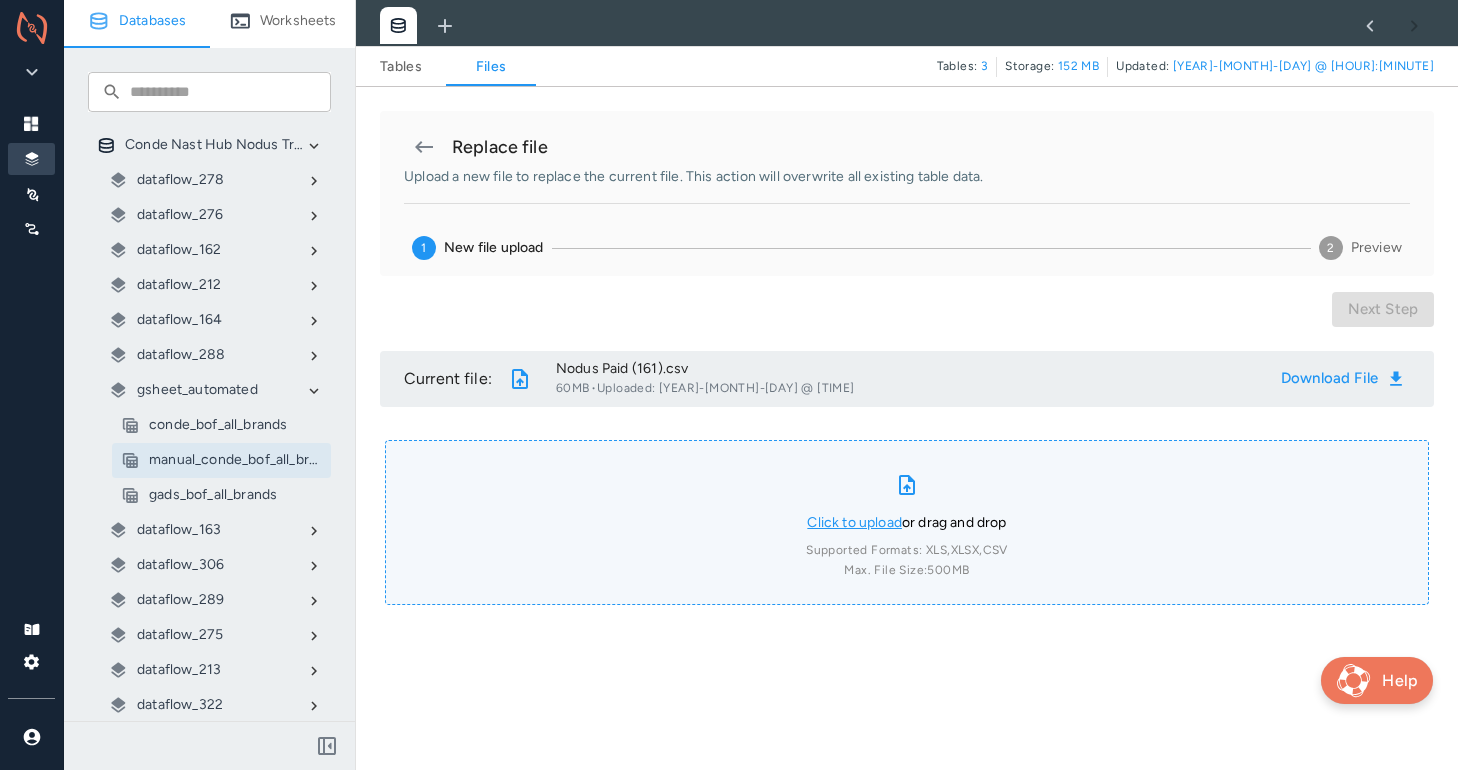 click on "Click to upload" at bounding box center (854, 522) 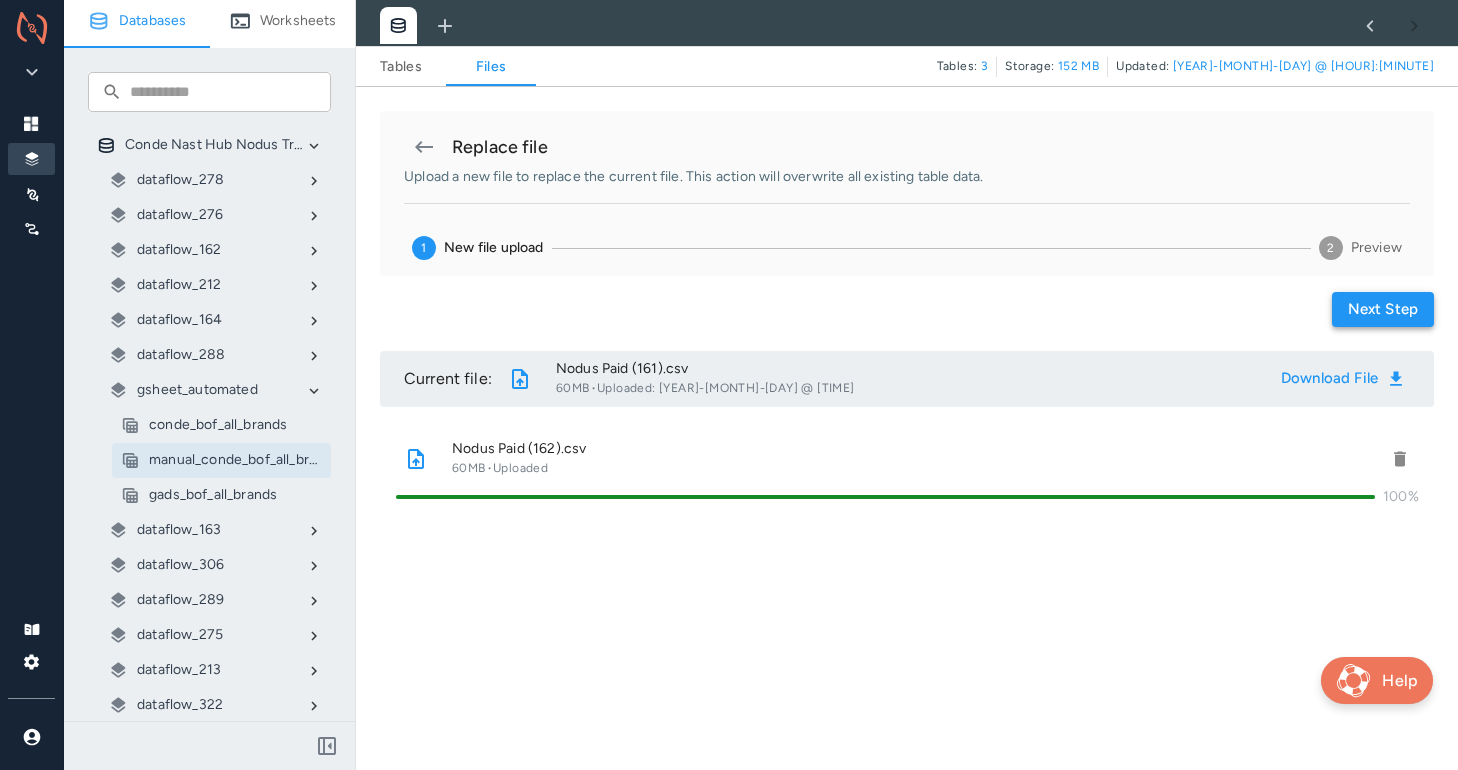 click on "Next step" at bounding box center [1383, 309] 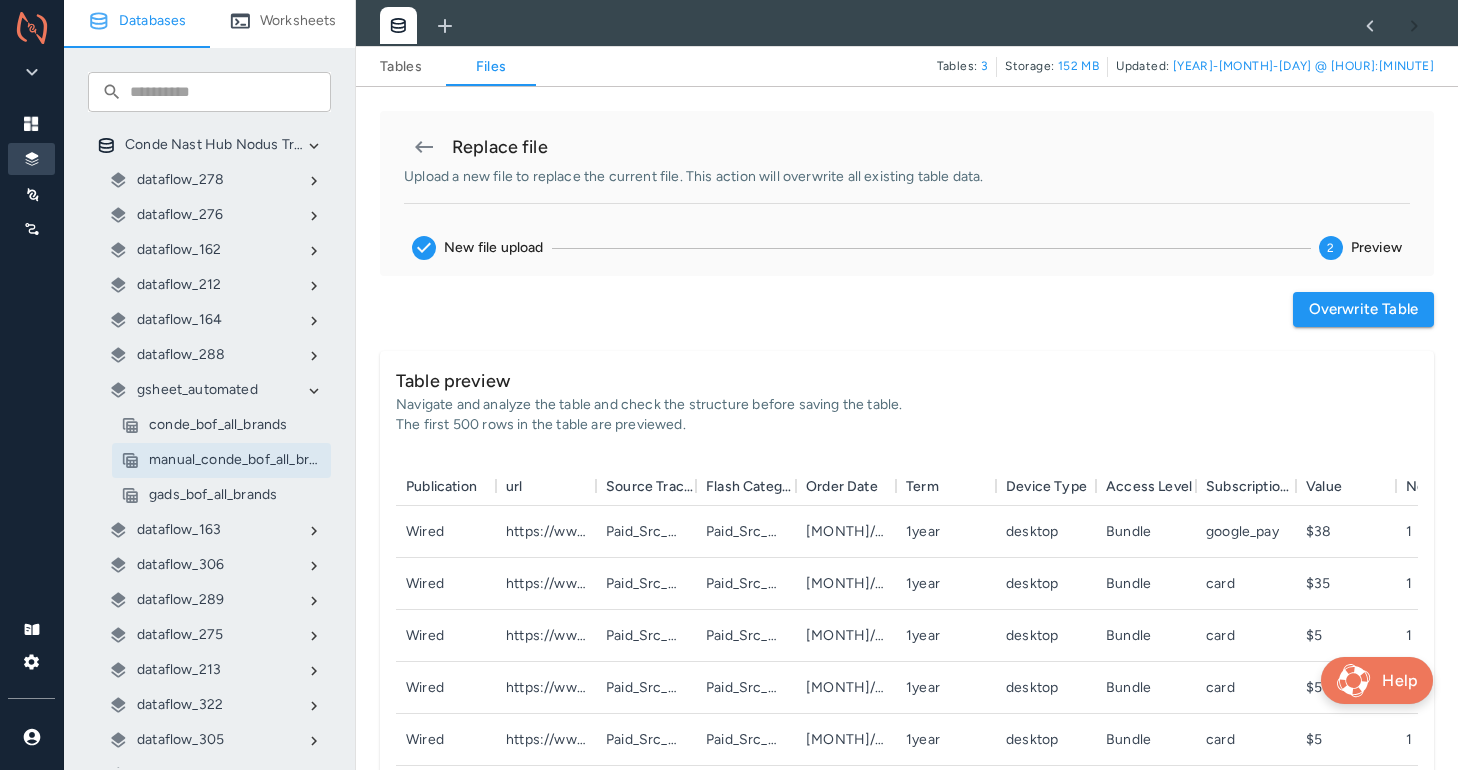 scroll, scrollTop: 1, scrollLeft: 1, axis: both 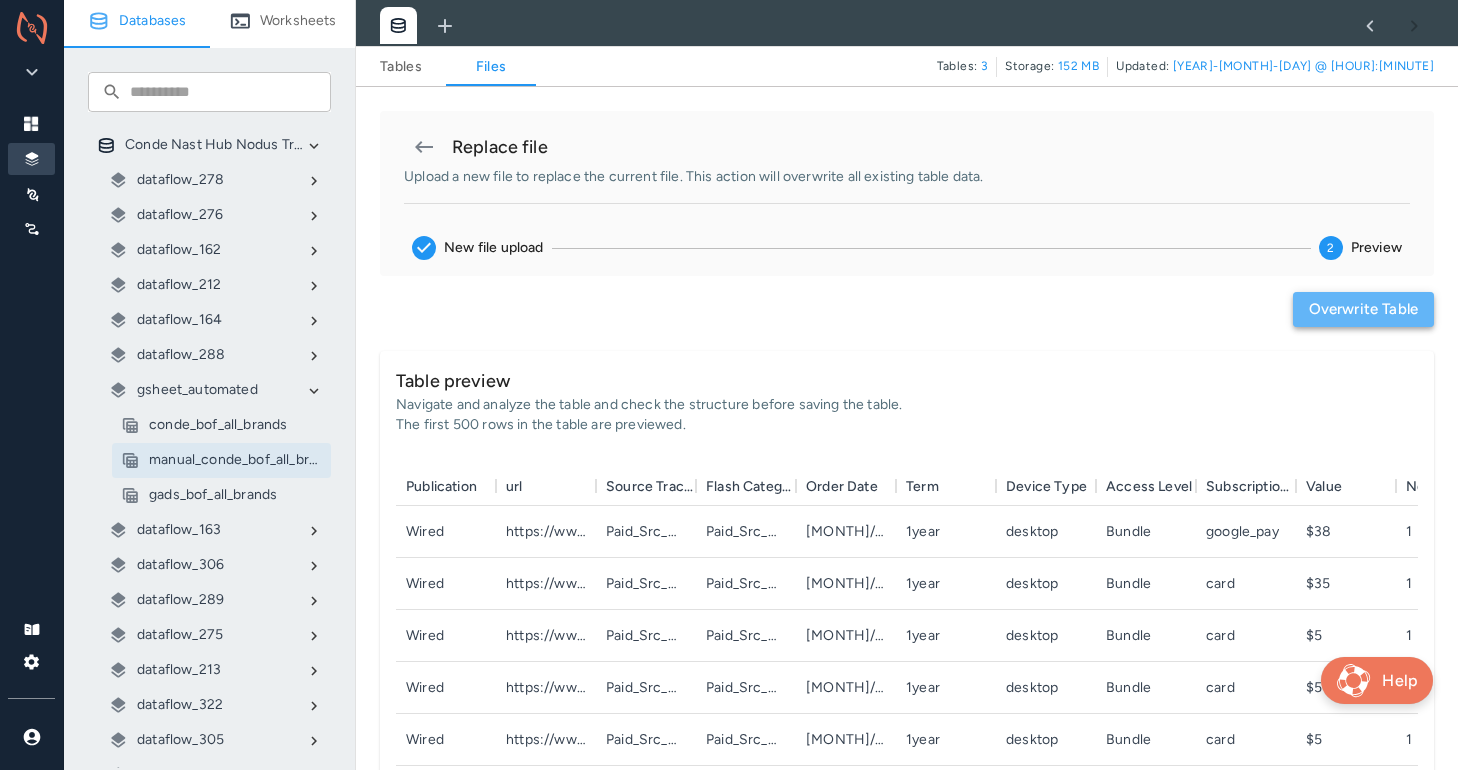 click on "Overwrite table" at bounding box center (1363, 309) 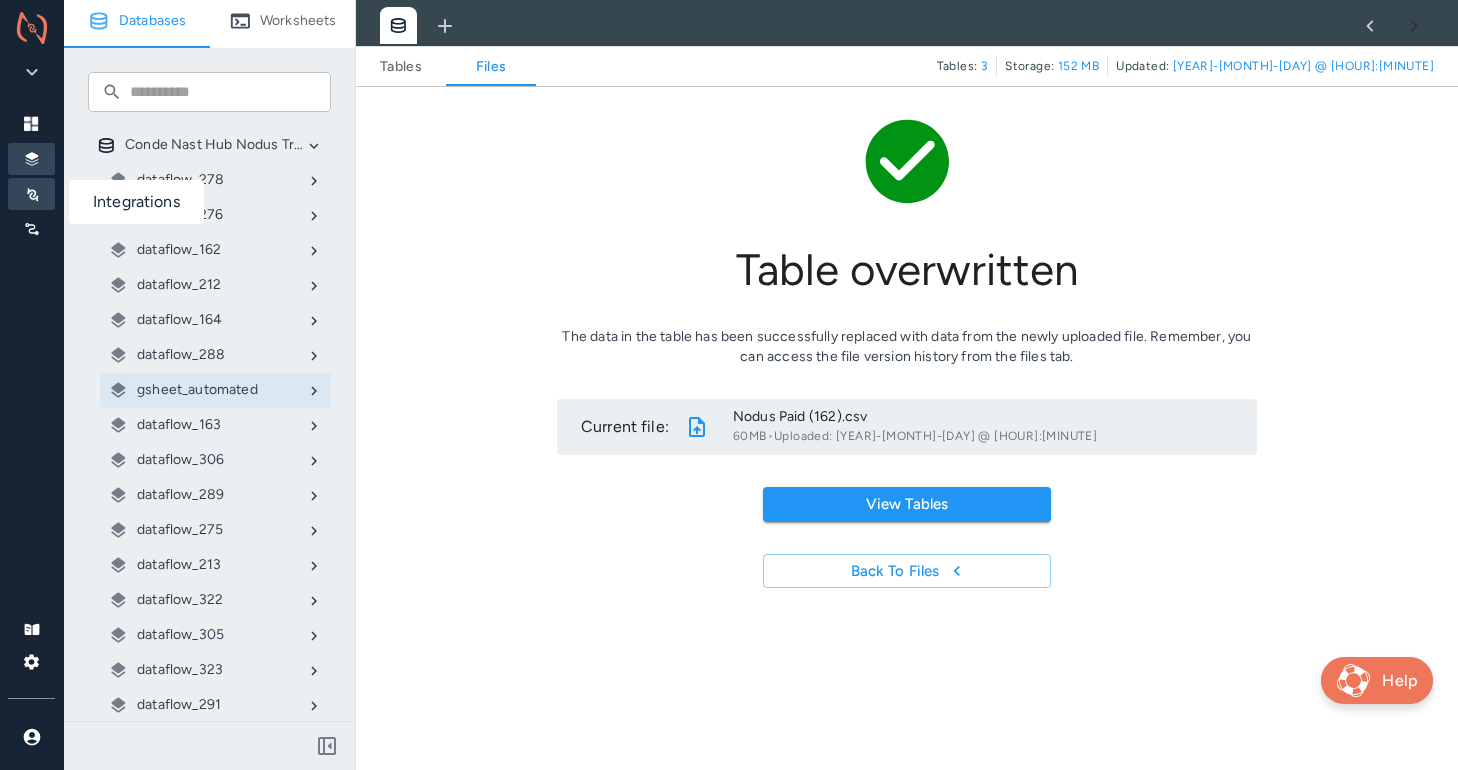 click at bounding box center [31, 194] 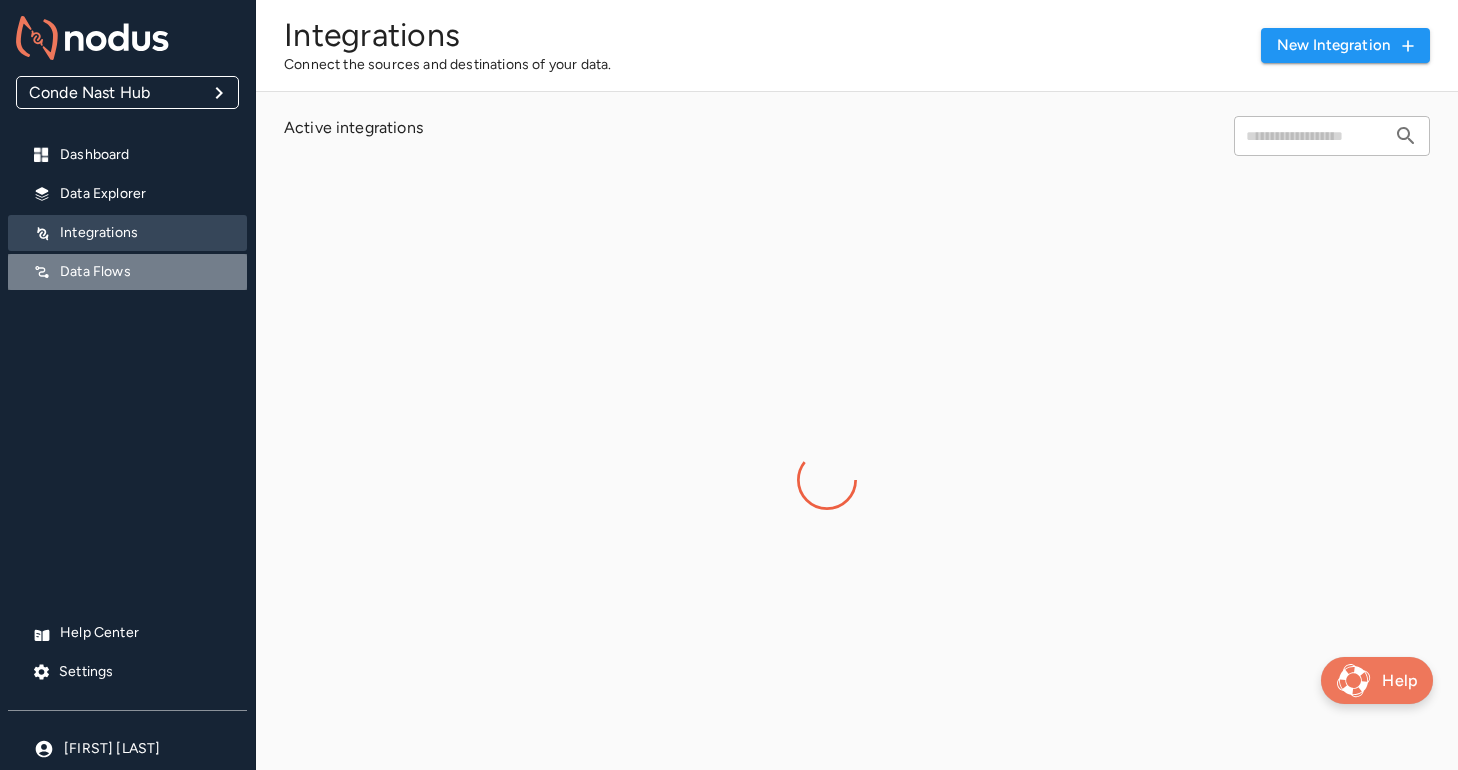 click on "Data Flows" at bounding box center [145, 272] 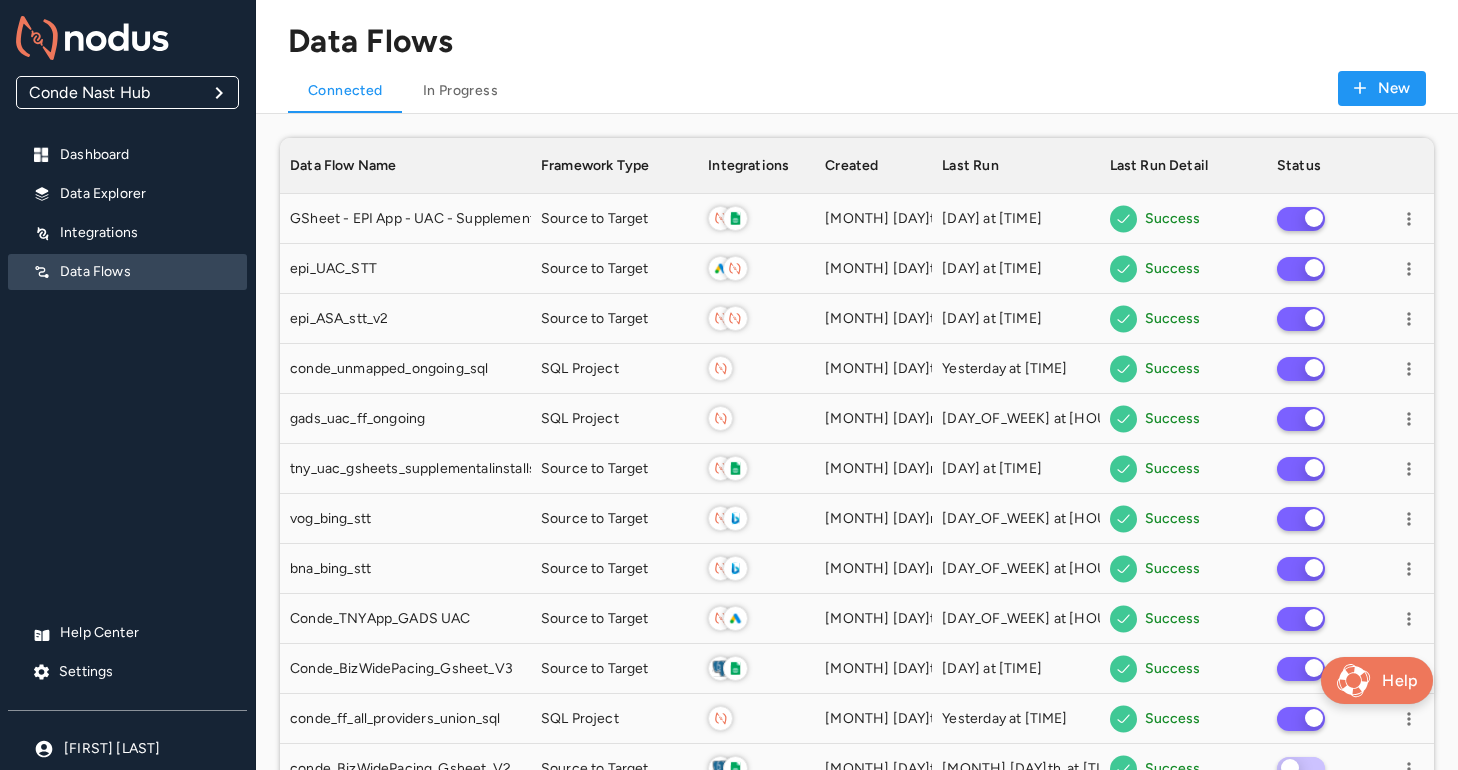 scroll, scrollTop: 1, scrollLeft: 1, axis: both 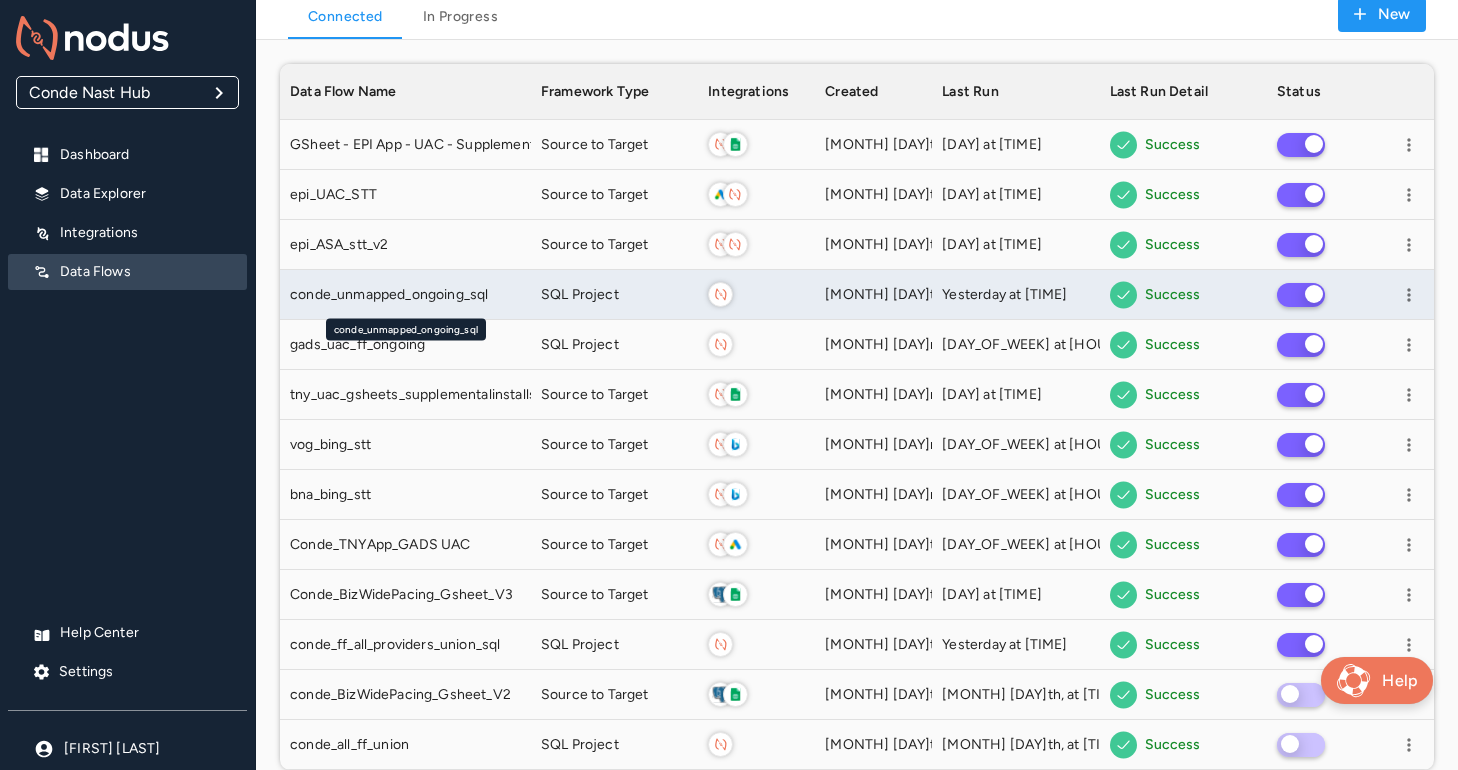 click on "conde_unmapped_ongoing_sql" at bounding box center [389, 295] 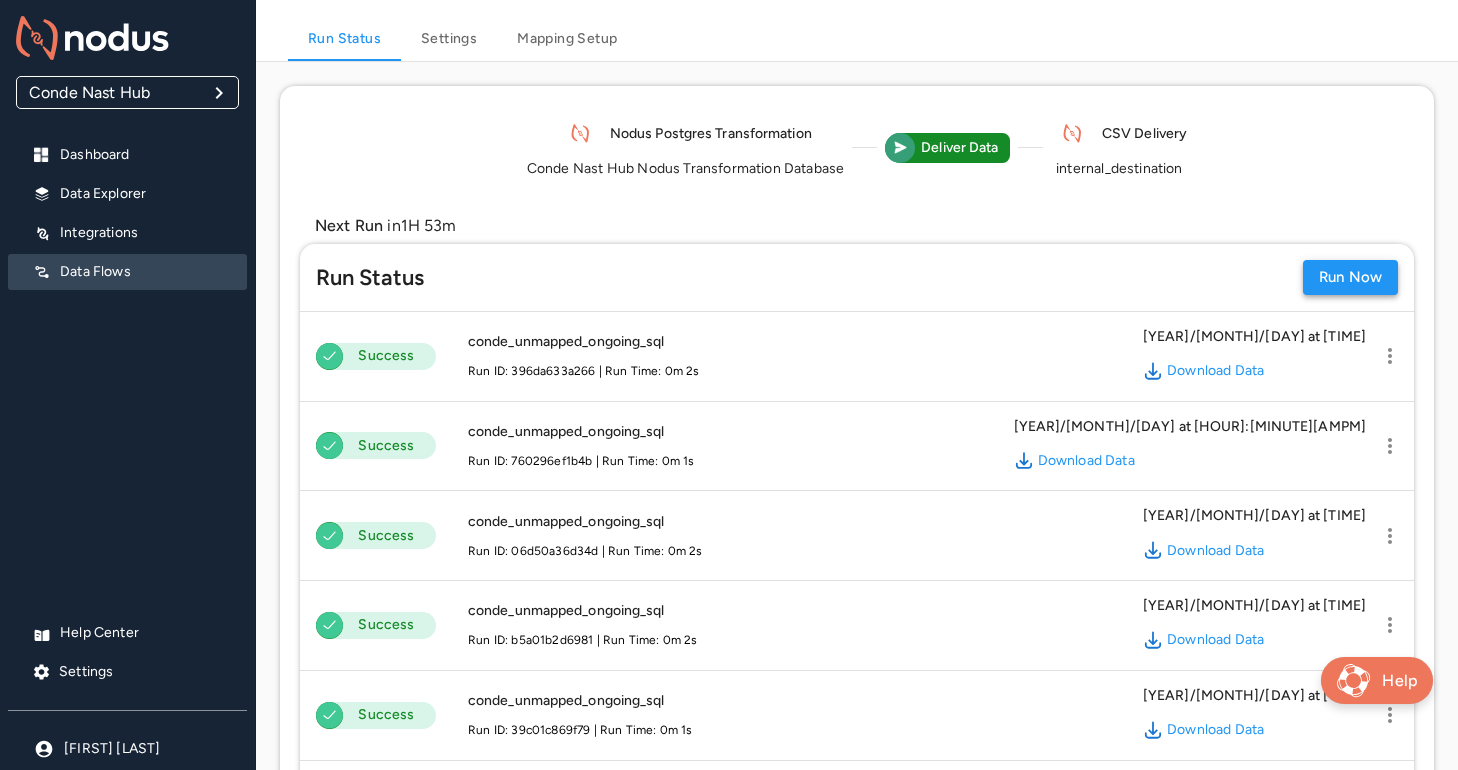 click on "Run Now" at bounding box center [1350, 277] 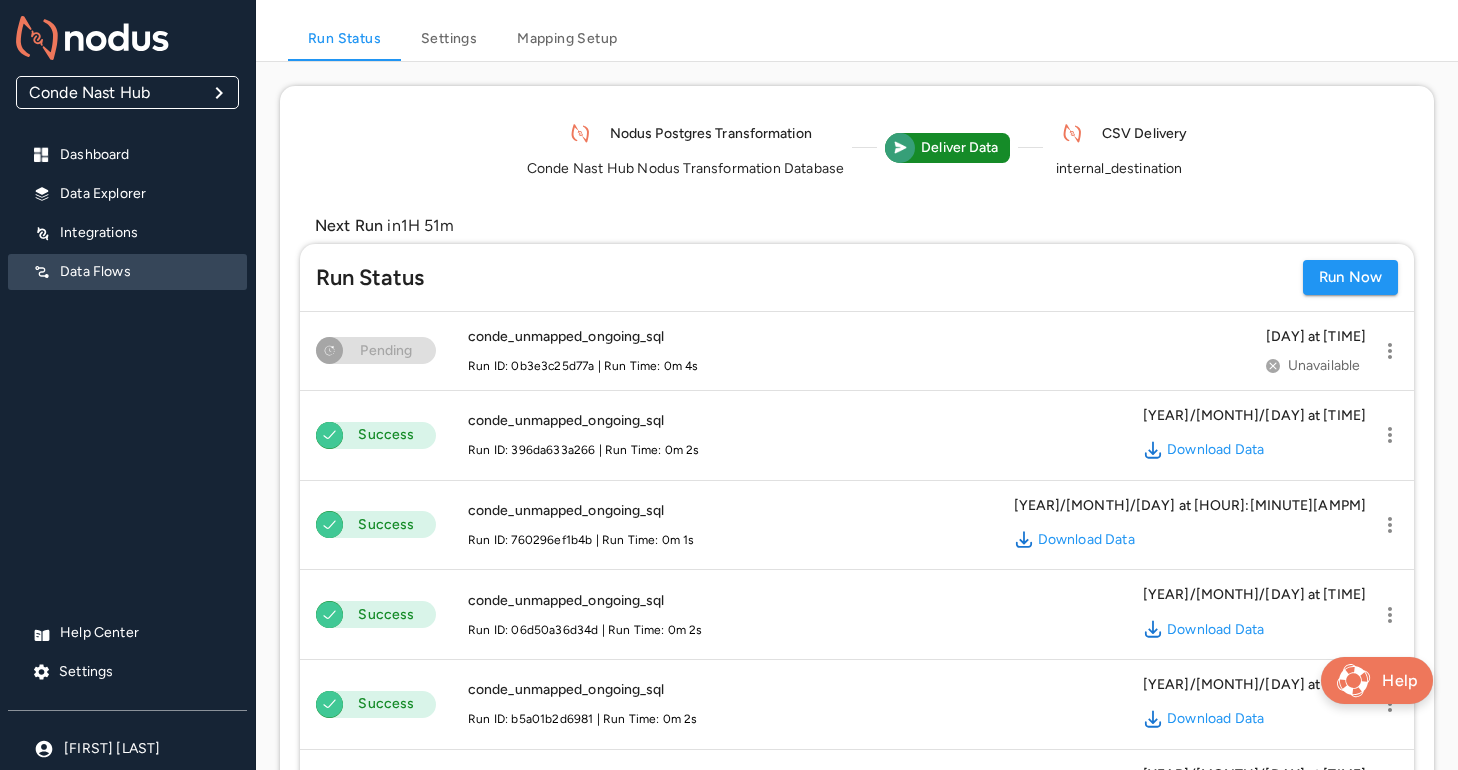 scroll, scrollTop: 0, scrollLeft: 0, axis: both 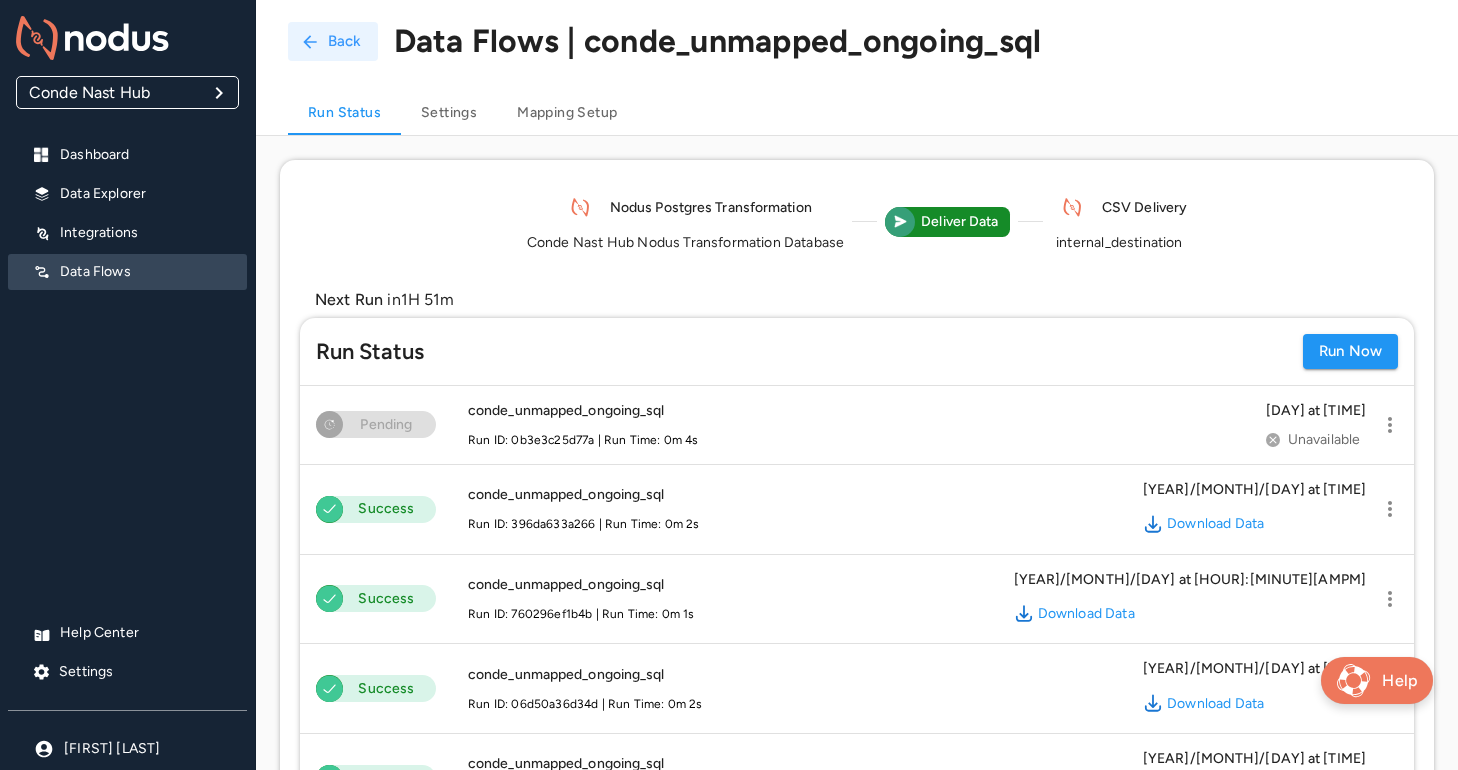 click on "Back" at bounding box center [333, 41] 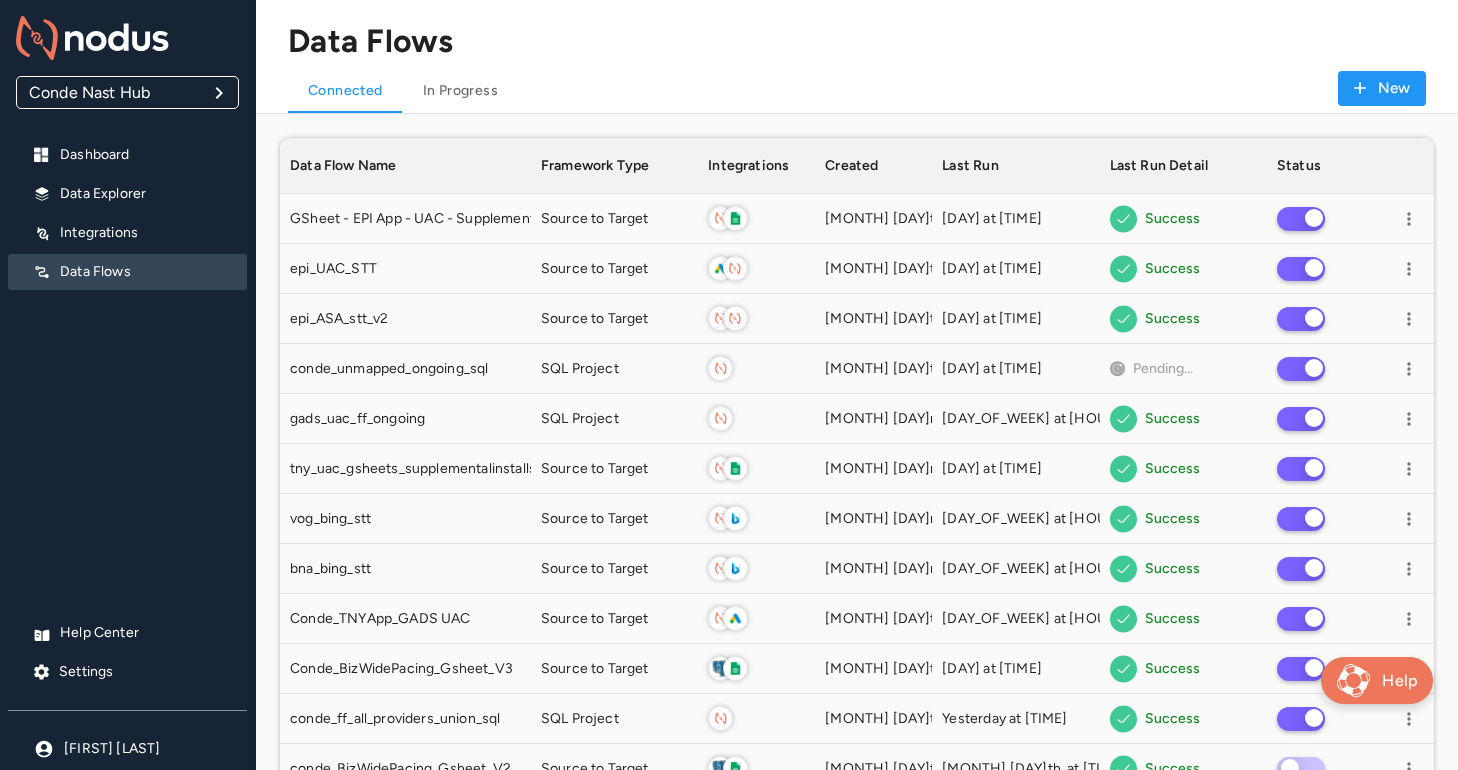 scroll, scrollTop: 1, scrollLeft: 1, axis: both 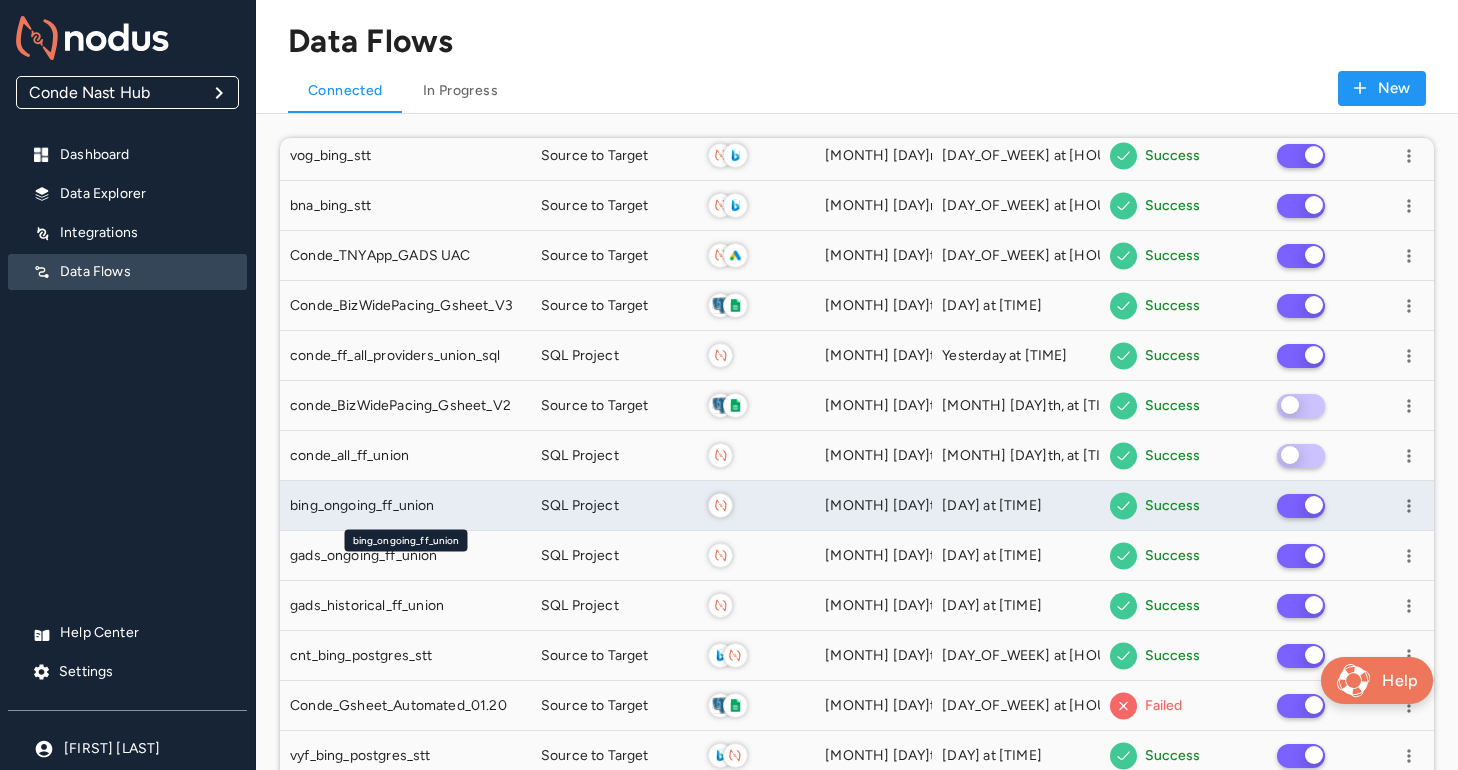 click on "bing_ongoing_ff_union" at bounding box center (405, 506) 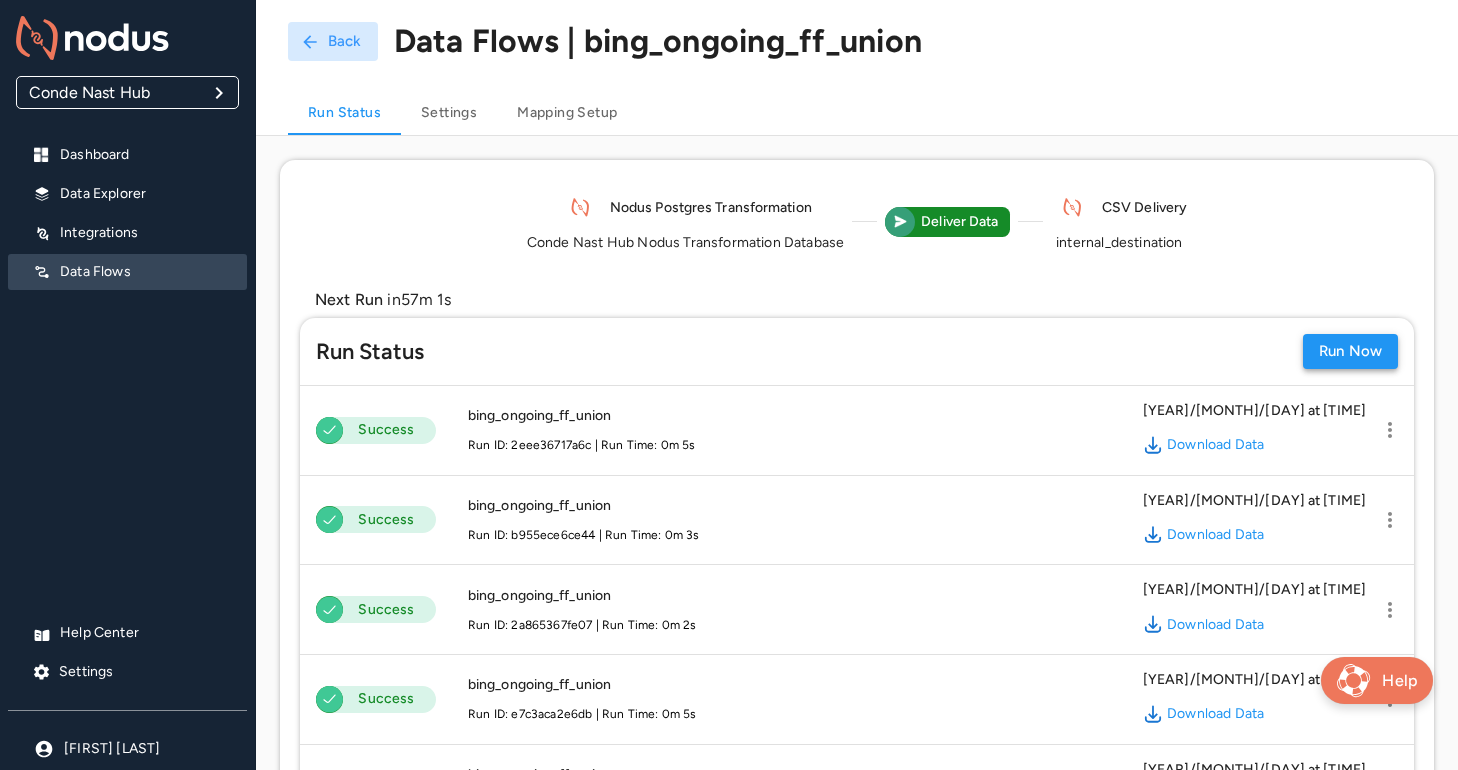 click on "Run Now" at bounding box center [1350, 351] 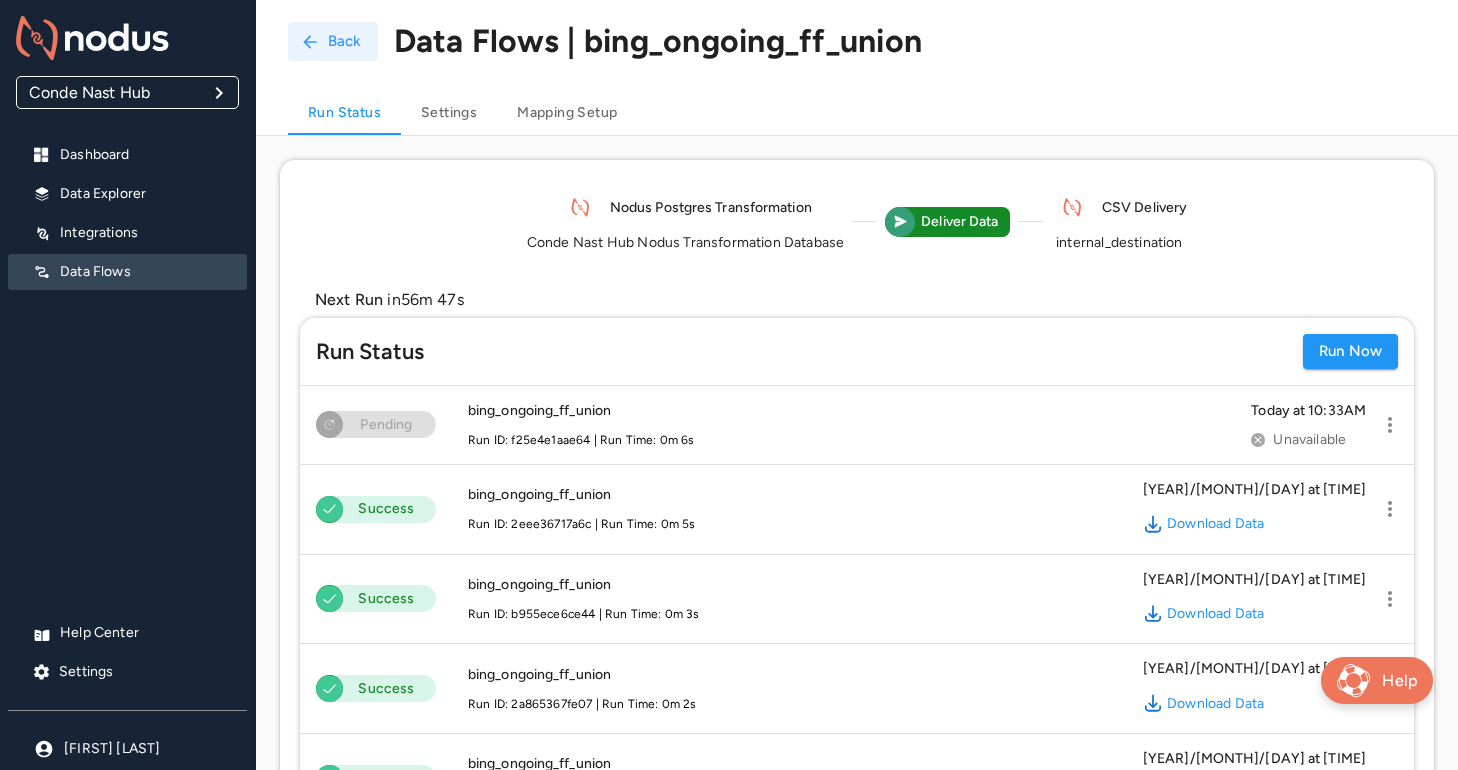 click 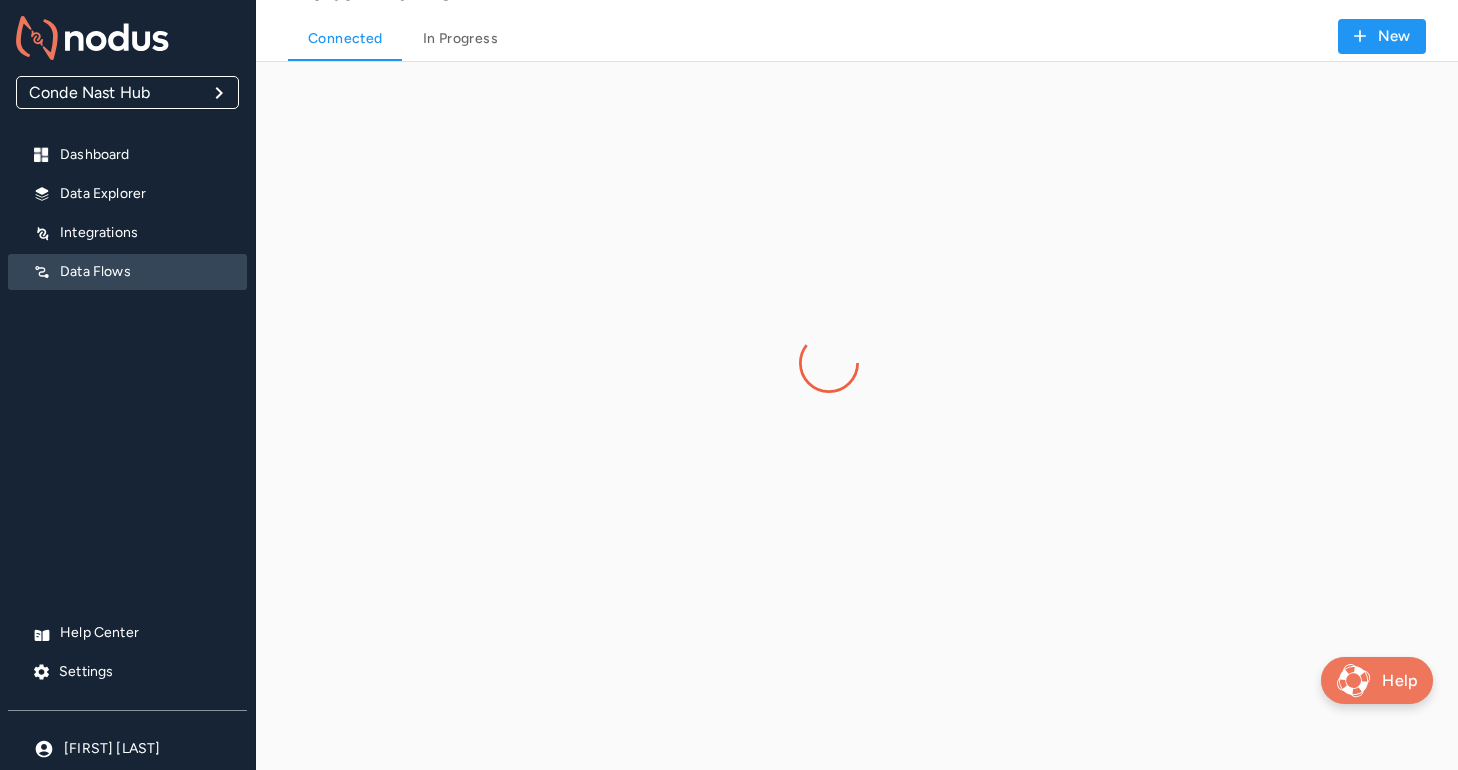 scroll, scrollTop: 74, scrollLeft: 0, axis: vertical 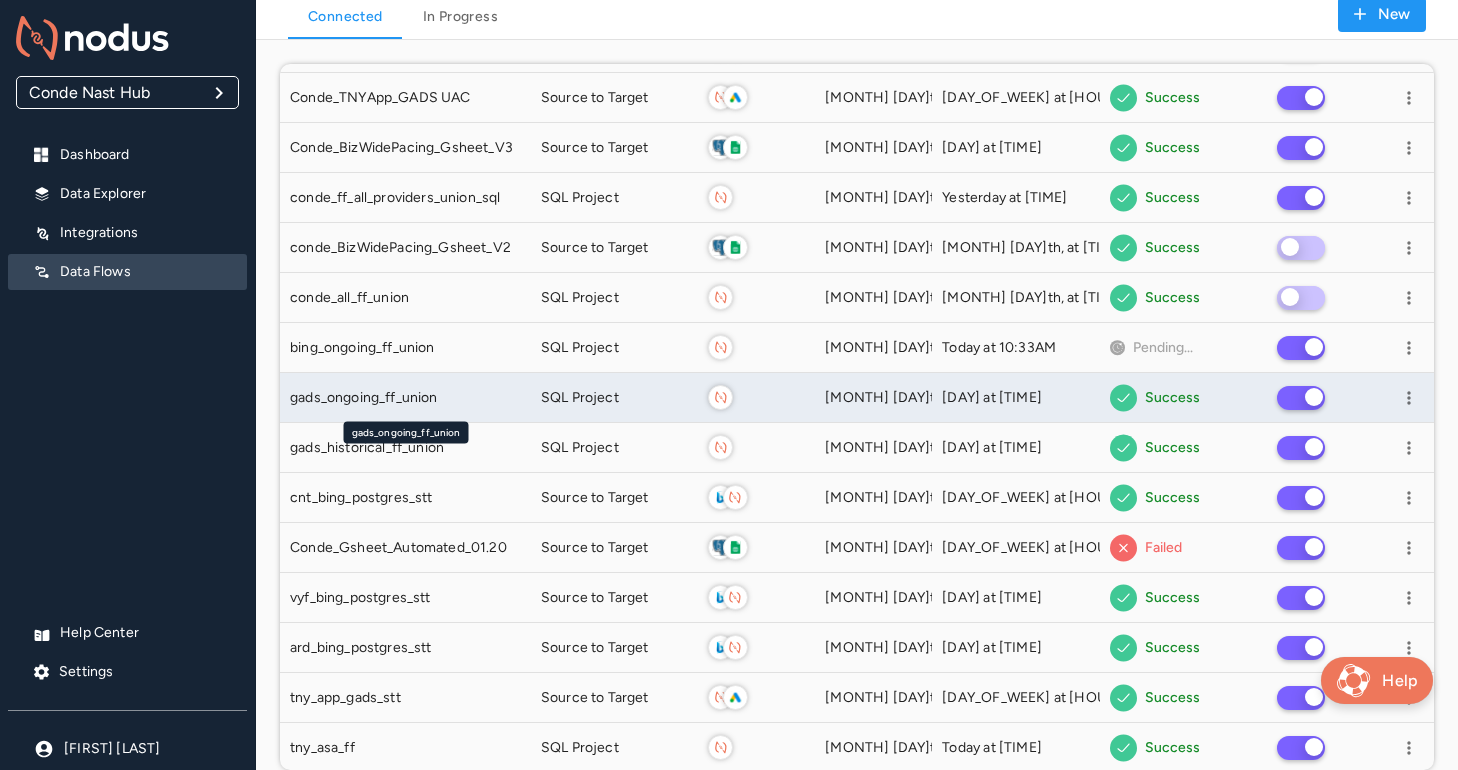 click on "gads_ongoing_ff_union" at bounding box center (405, 398) 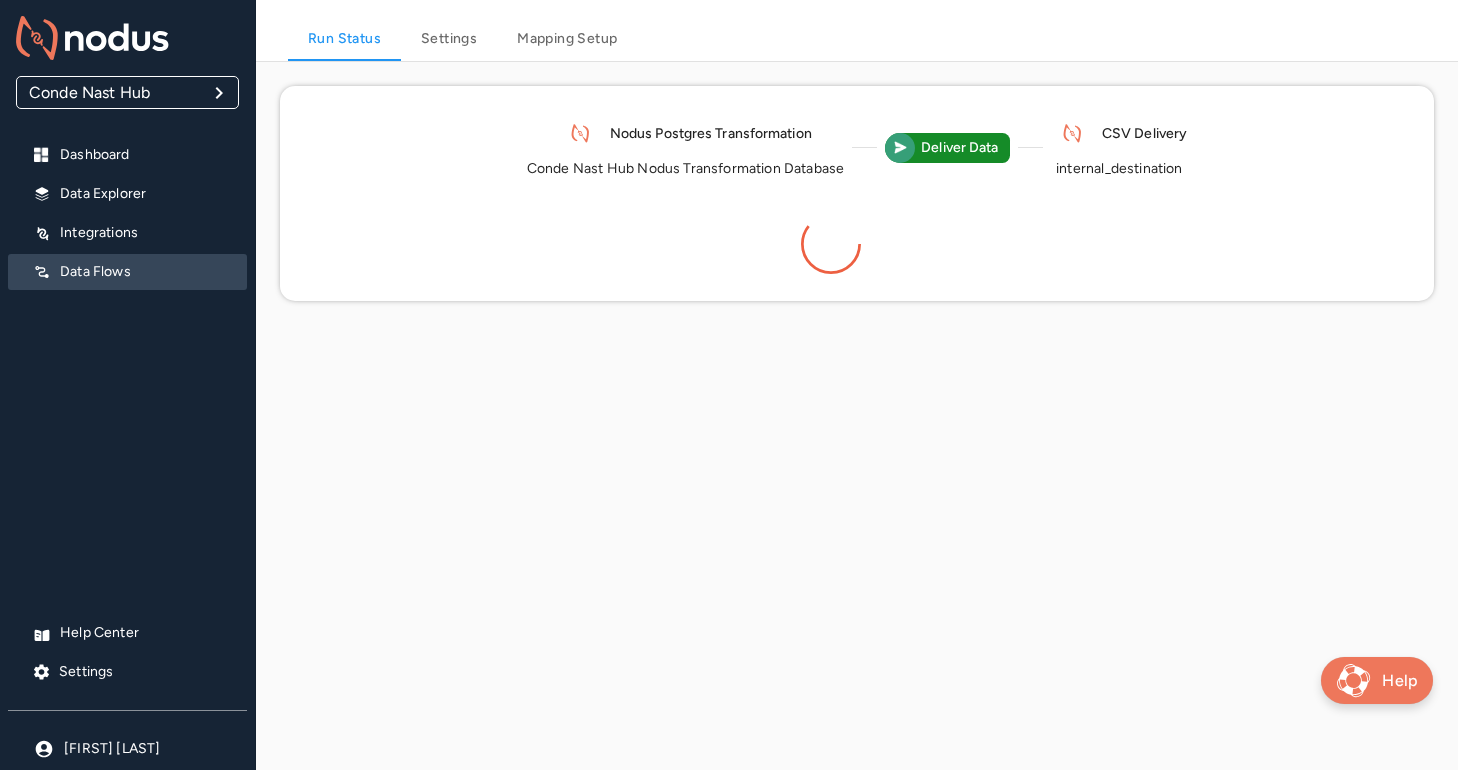 click on "Nodus Postgres Transformation Conde Nast Hub Nodus Transformation Database Deliver Data CSV Delivery internal_destination" at bounding box center (857, 147) 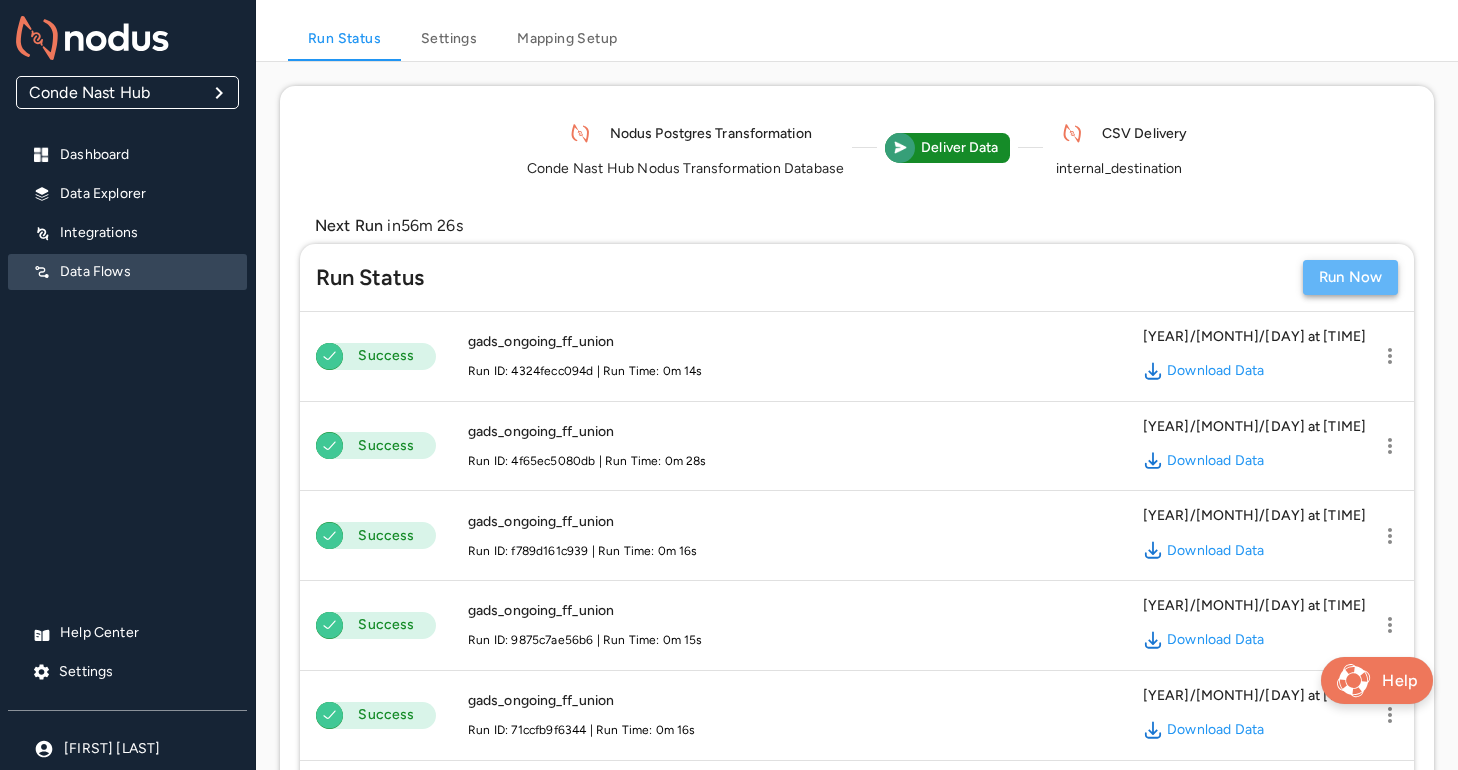 click on "Run Now" at bounding box center (1350, 277) 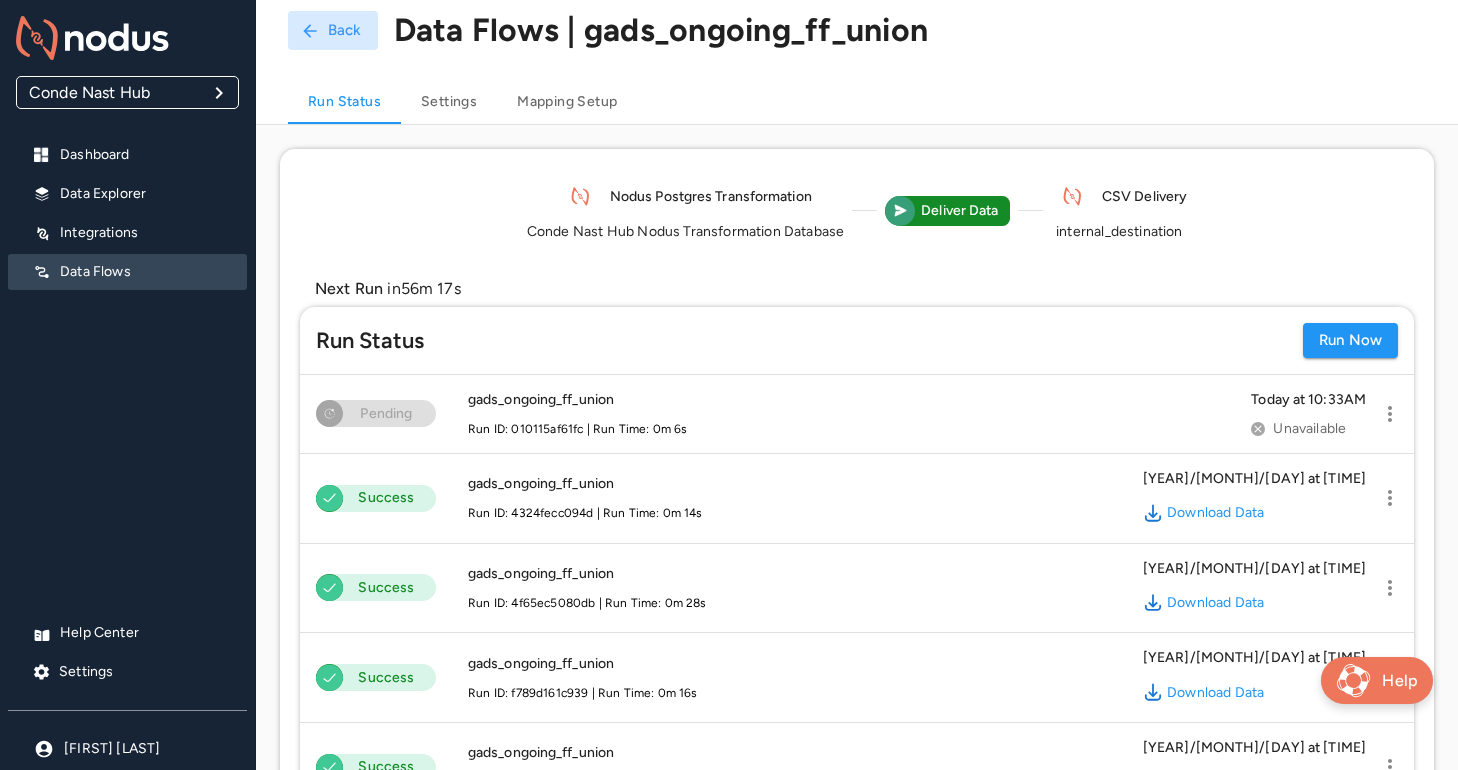 scroll, scrollTop: 0, scrollLeft: 0, axis: both 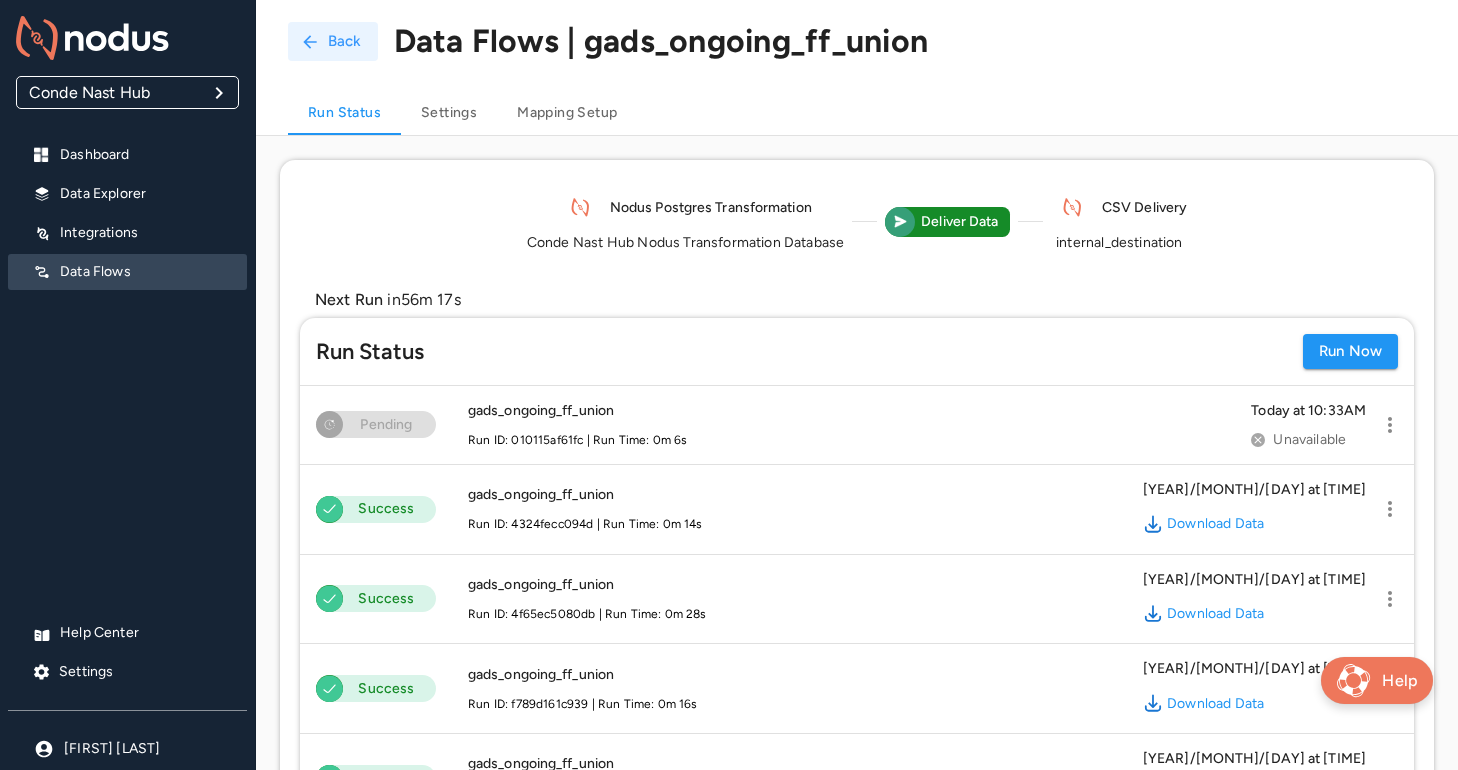click 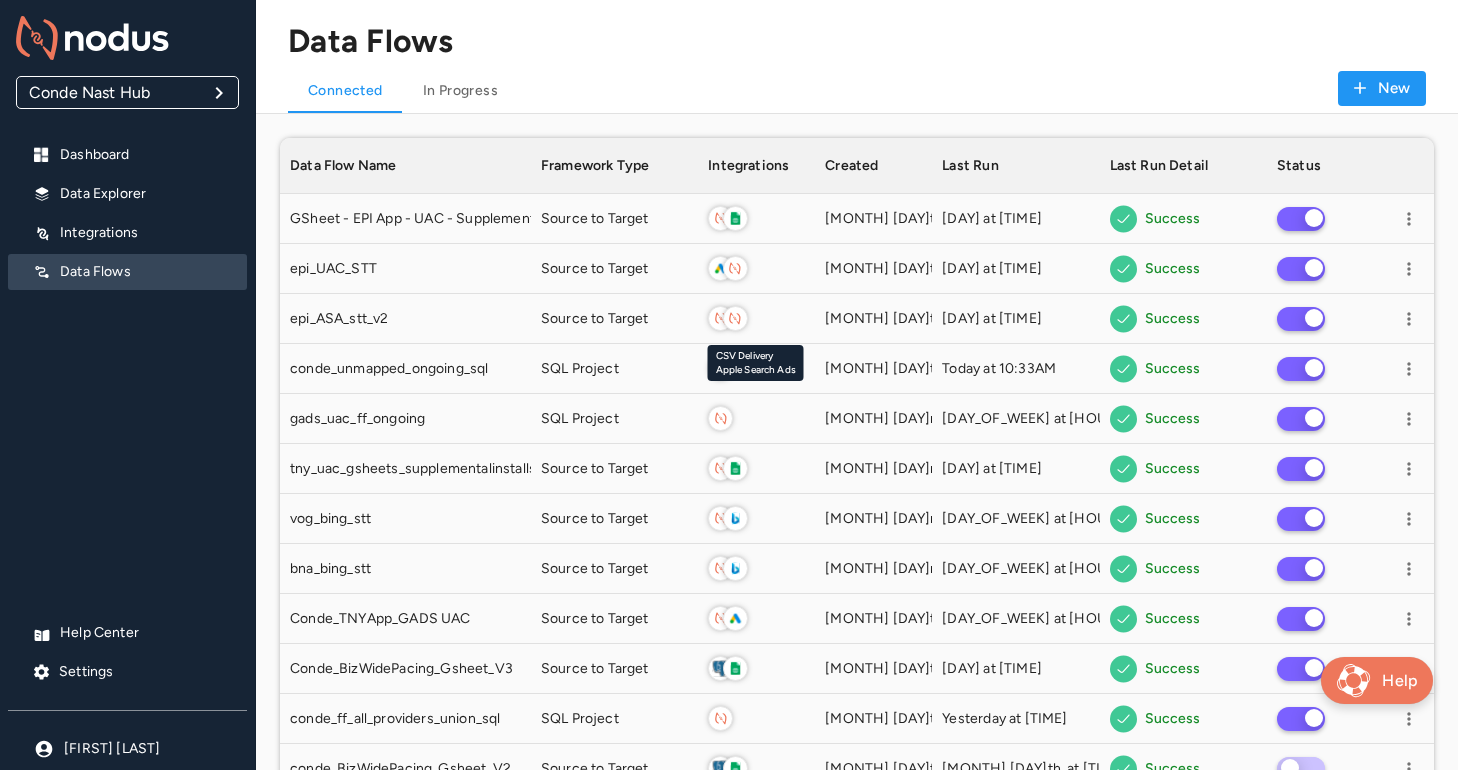 scroll, scrollTop: 1, scrollLeft: 1, axis: both 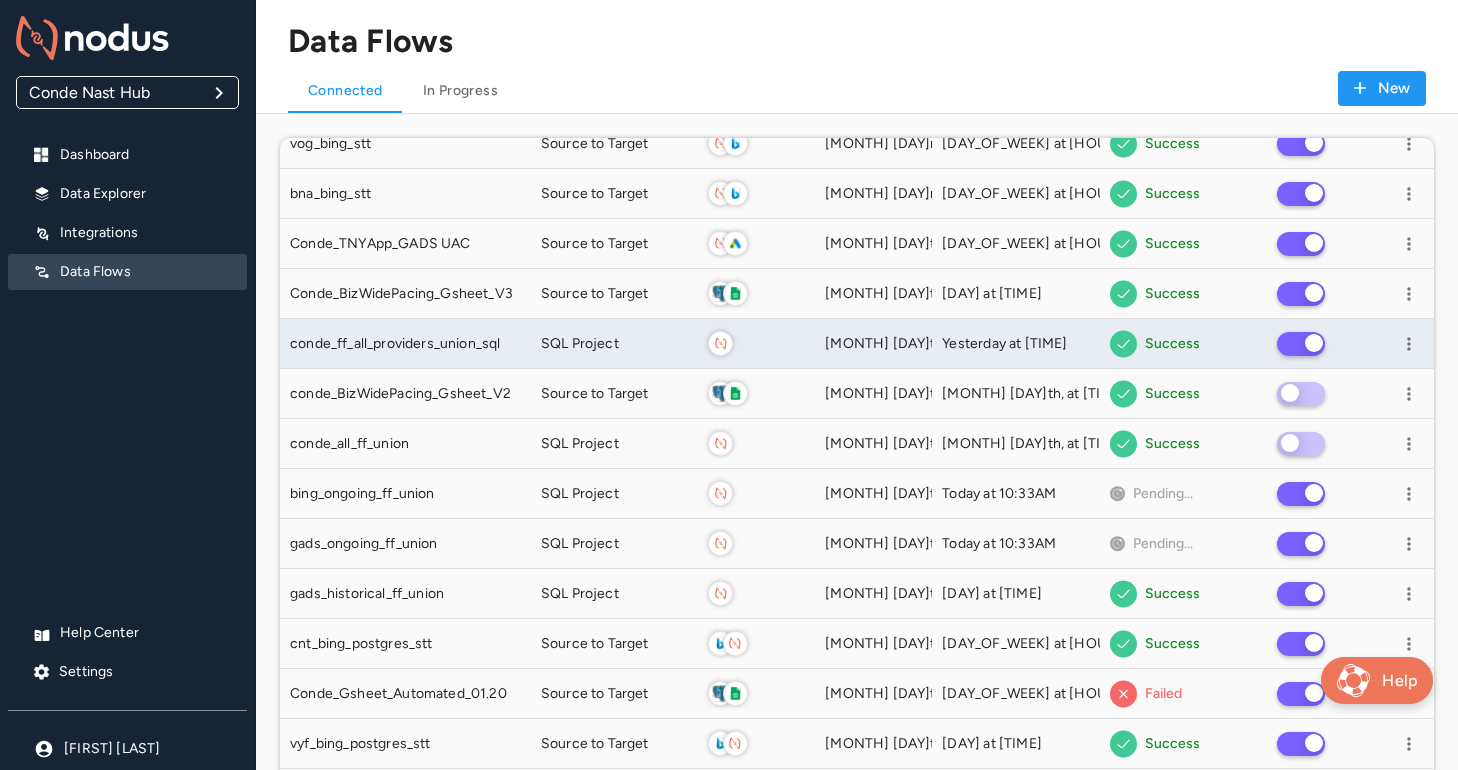 click on "conde_ff_all_providers_union_sql" at bounding box center (395, 344) 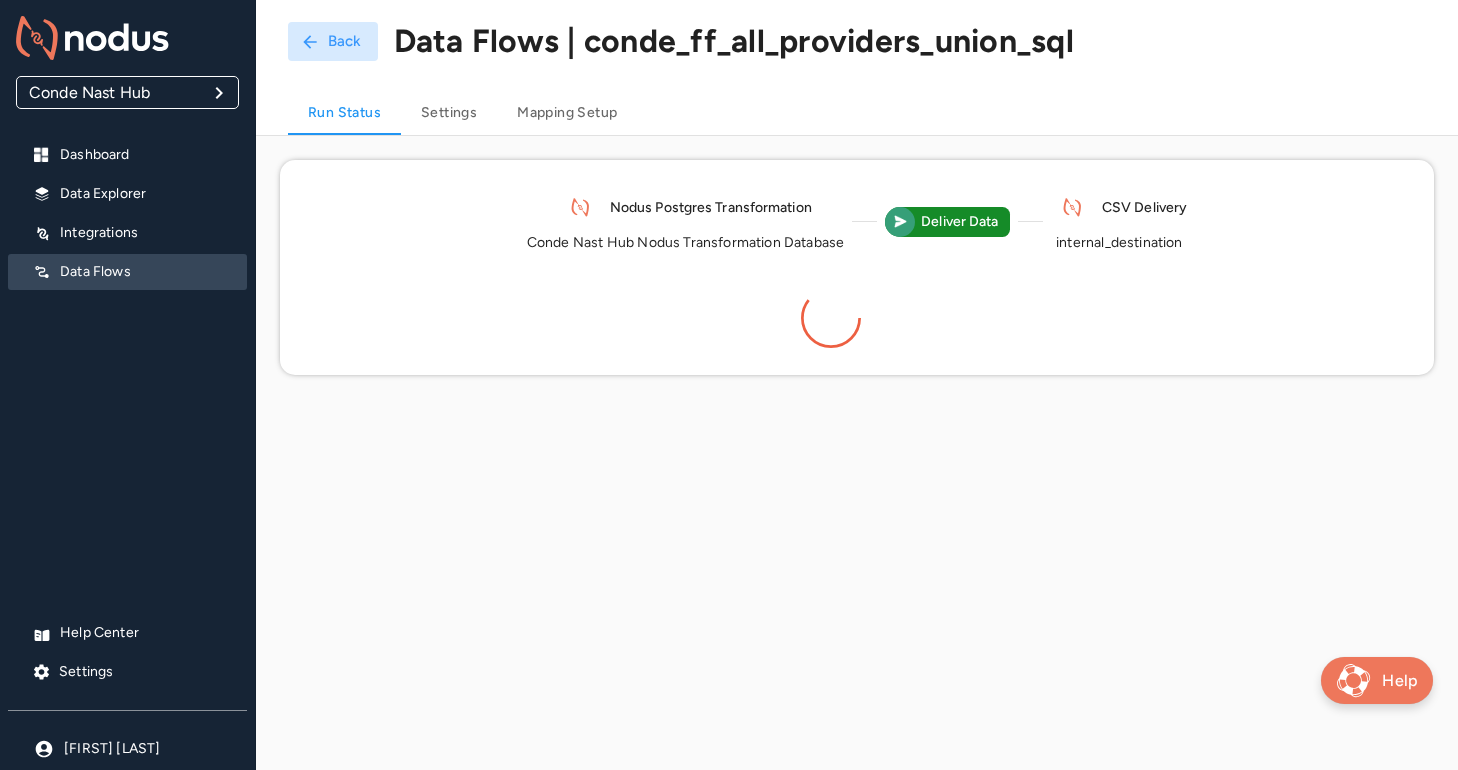 click on "Nodus Postgres Transformation Conde Nast Hub Nodus Transformation Database Deliver Data CSV Delivery internal_destination" at bounding box center (857, 221) 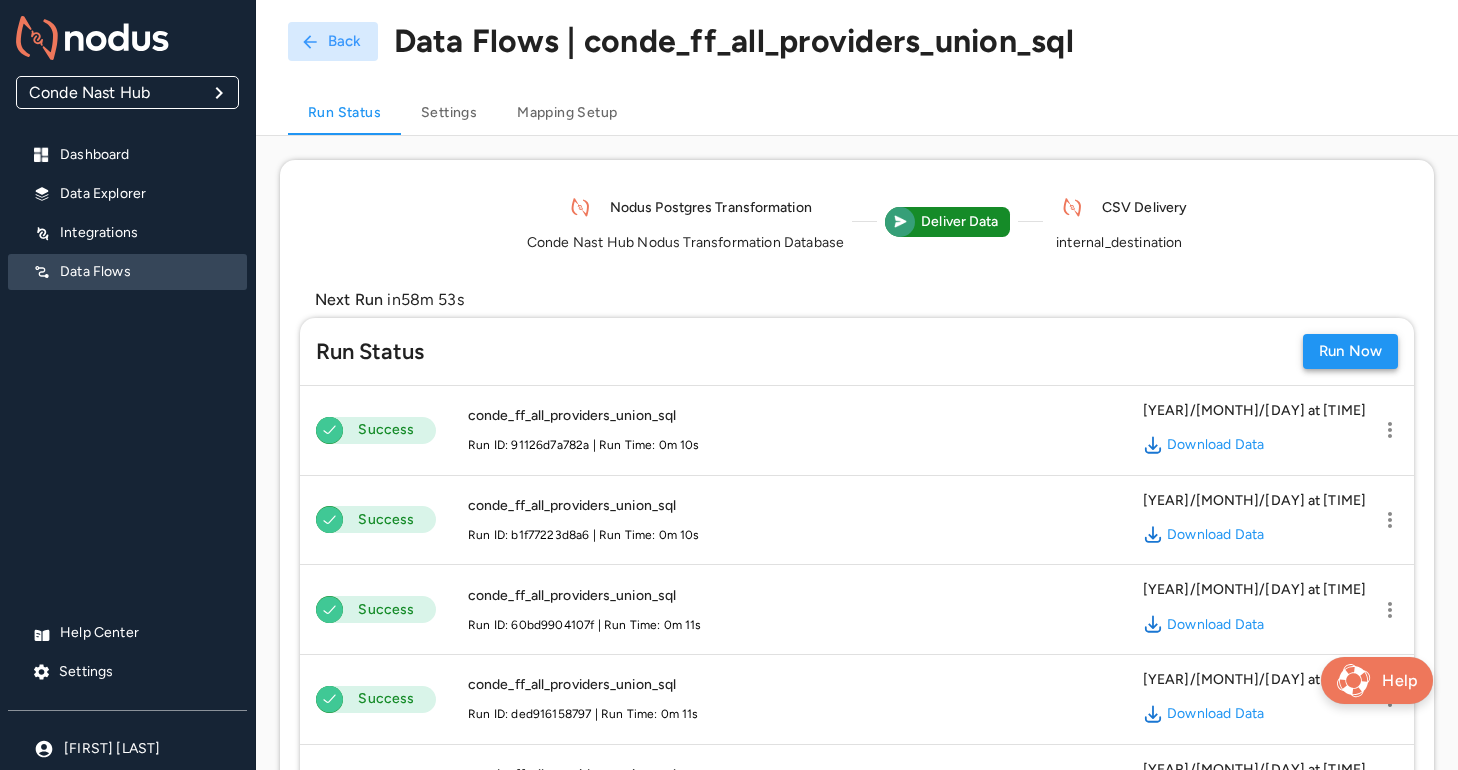 click on "Run Now" at bounding box center [1350, 351] 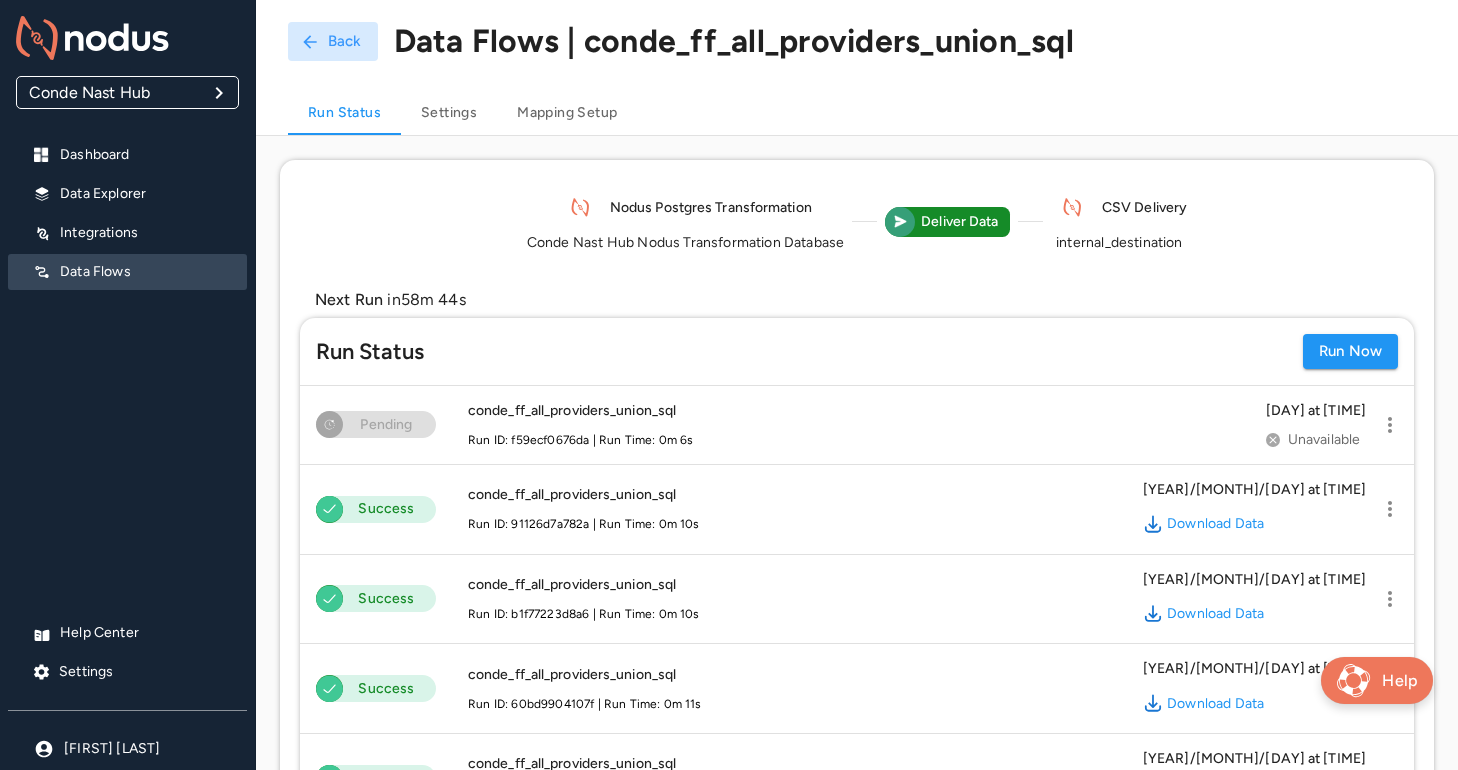 click on "Conde Nast Hub Nodus Transformation Database" at bounding box center [685, 243] 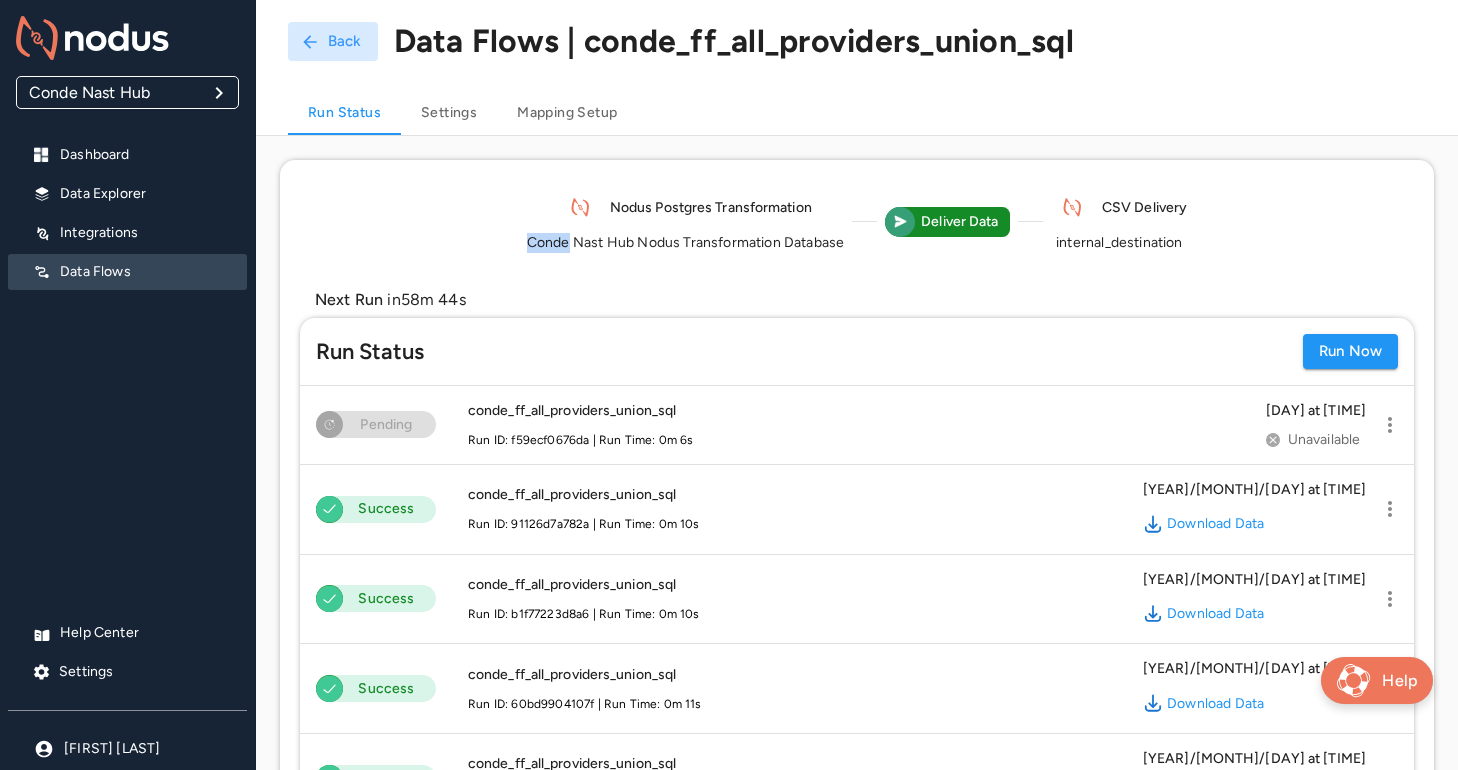 click on "Conde Nast Hub Nodus Transformation Database" at bounding box center (685, 243) 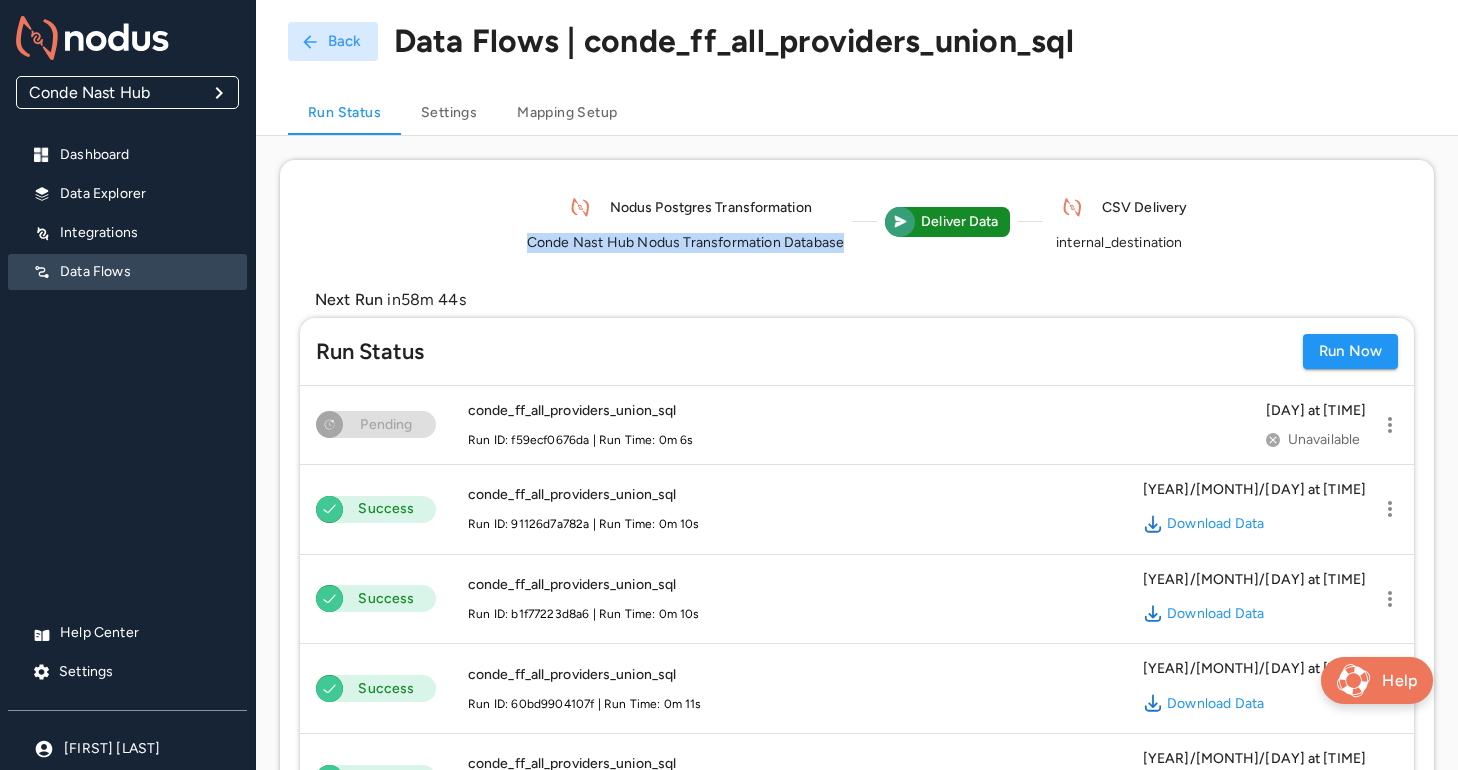 click on "Conde Nast Hub Nodus Transformation Database" at bounding box center (685, 243) 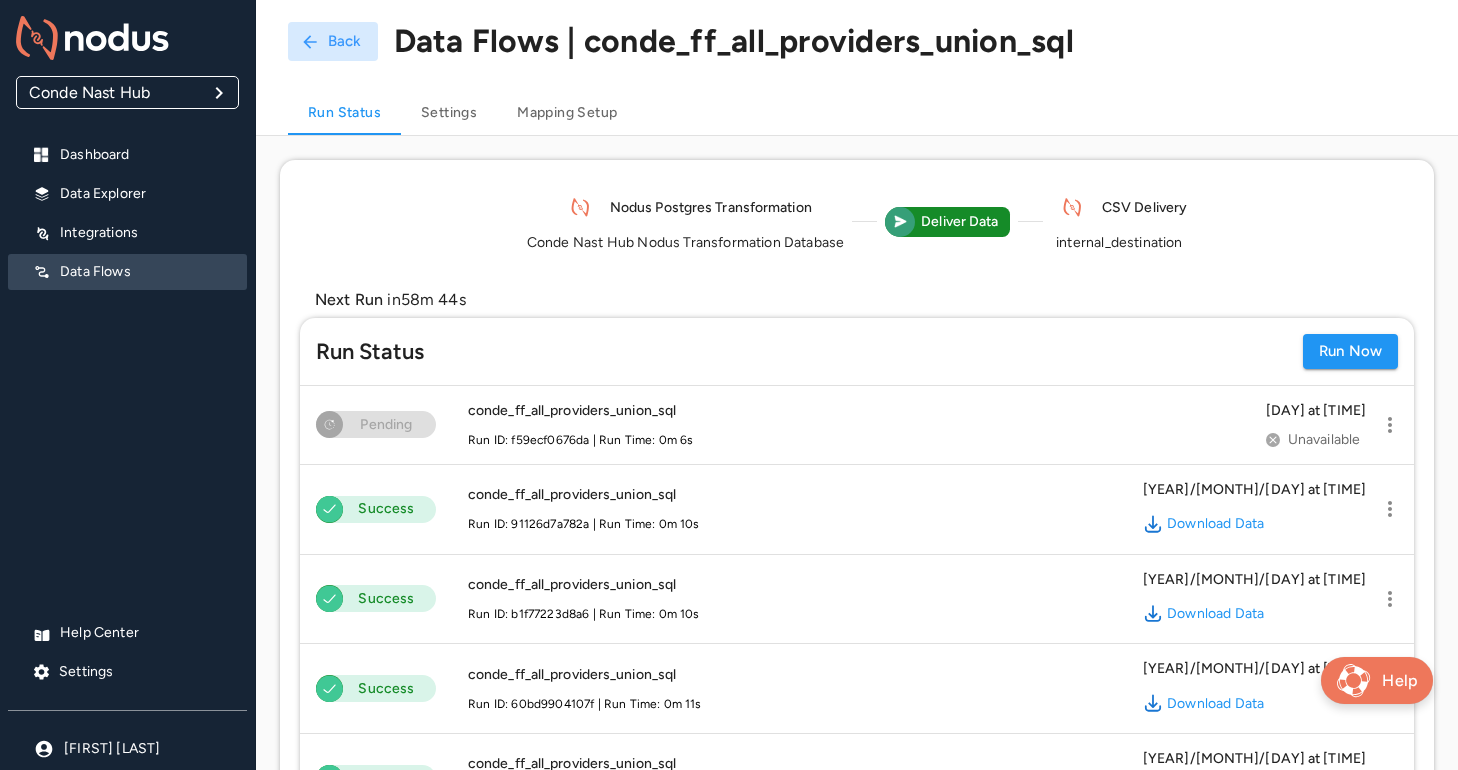 click on "internal_destination" at bounding box center (1119, 243) 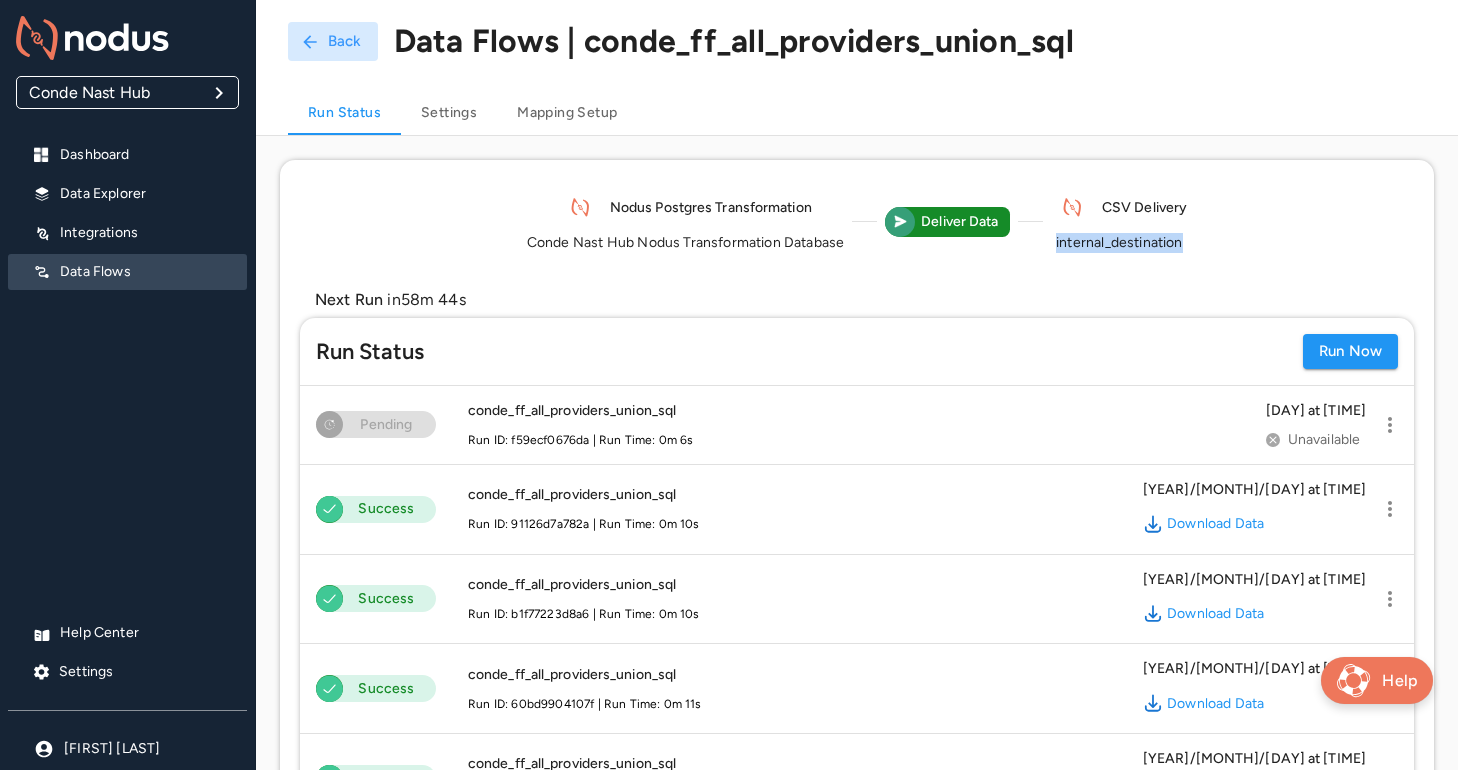click on "internal_destination" at bounding box center (1119, 243) 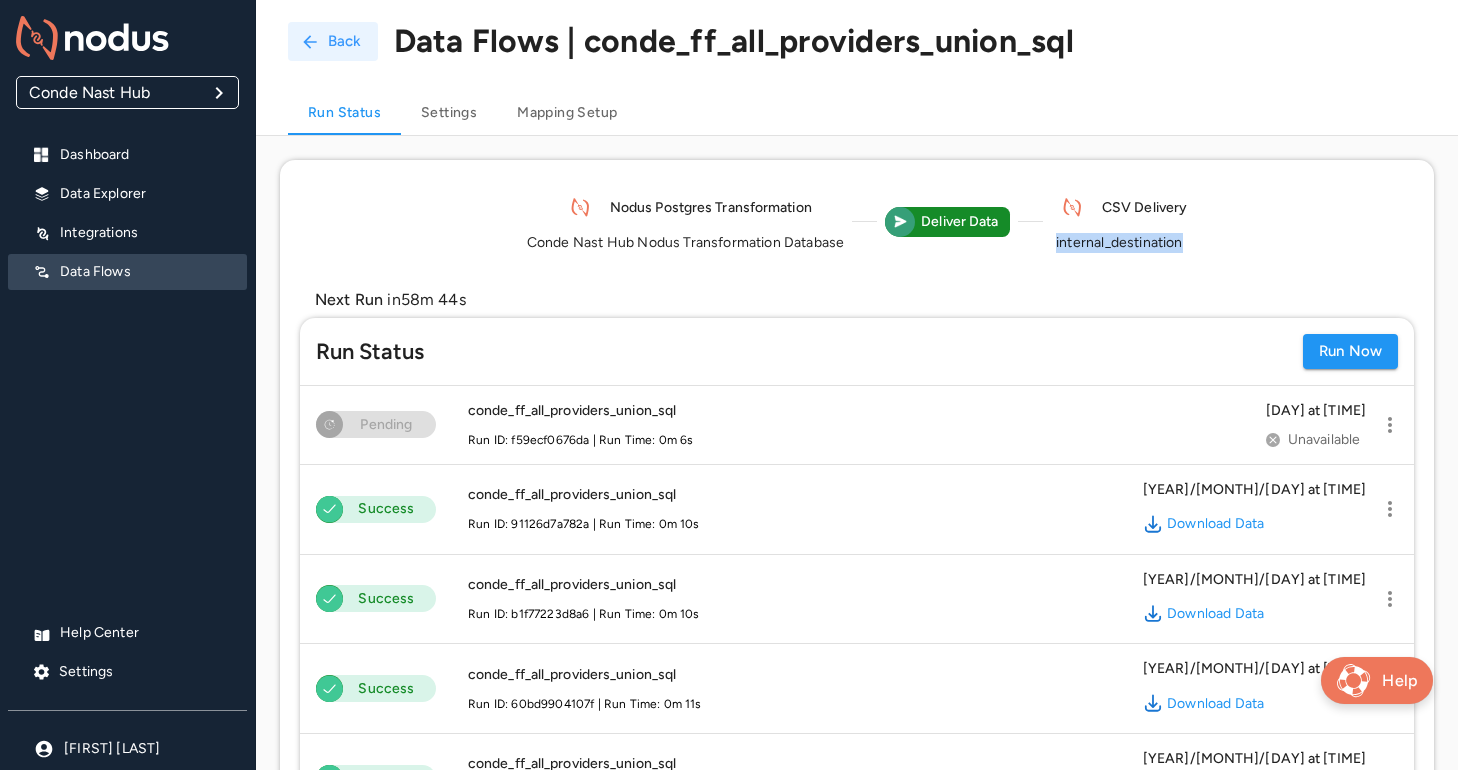 click on "Back" at bounding box center (333, 41) 